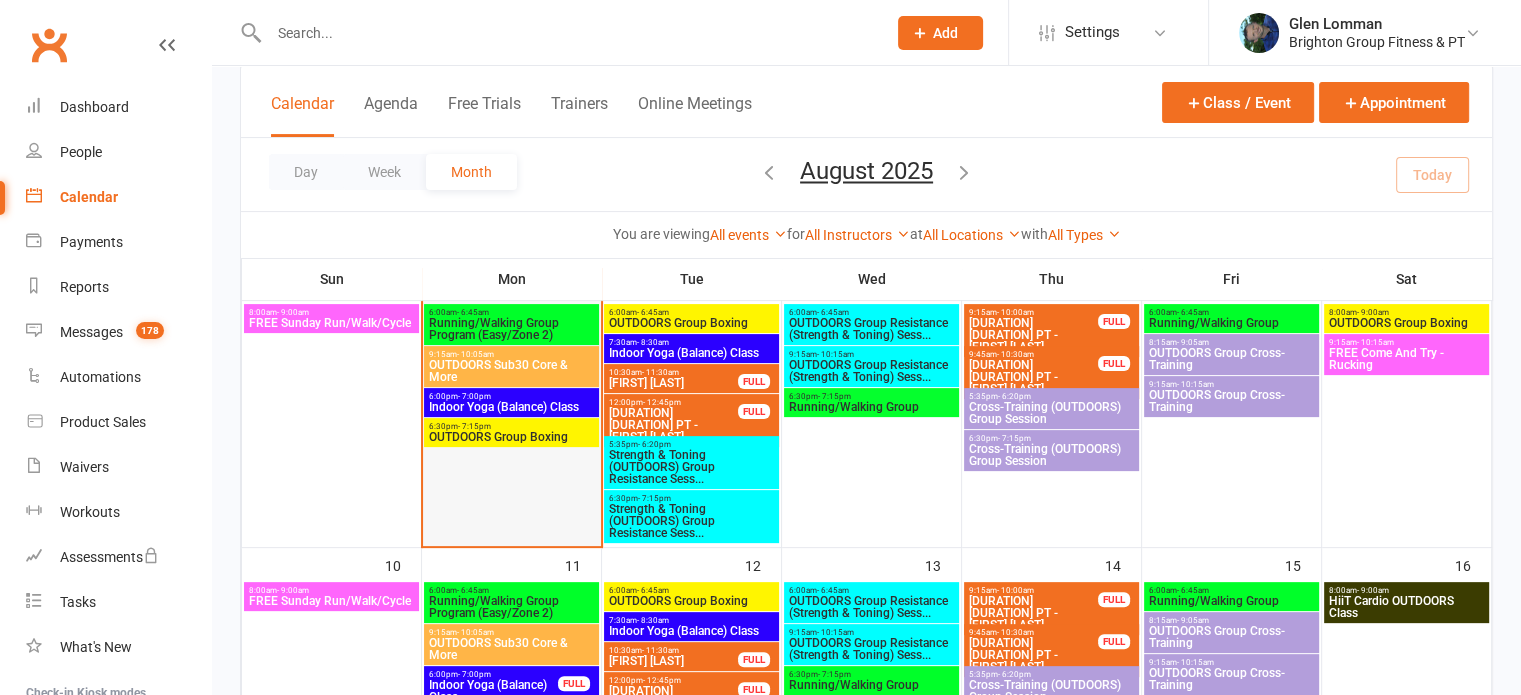 scroll, scrollTop: 475, scrollLeft: 0, axis: vertical 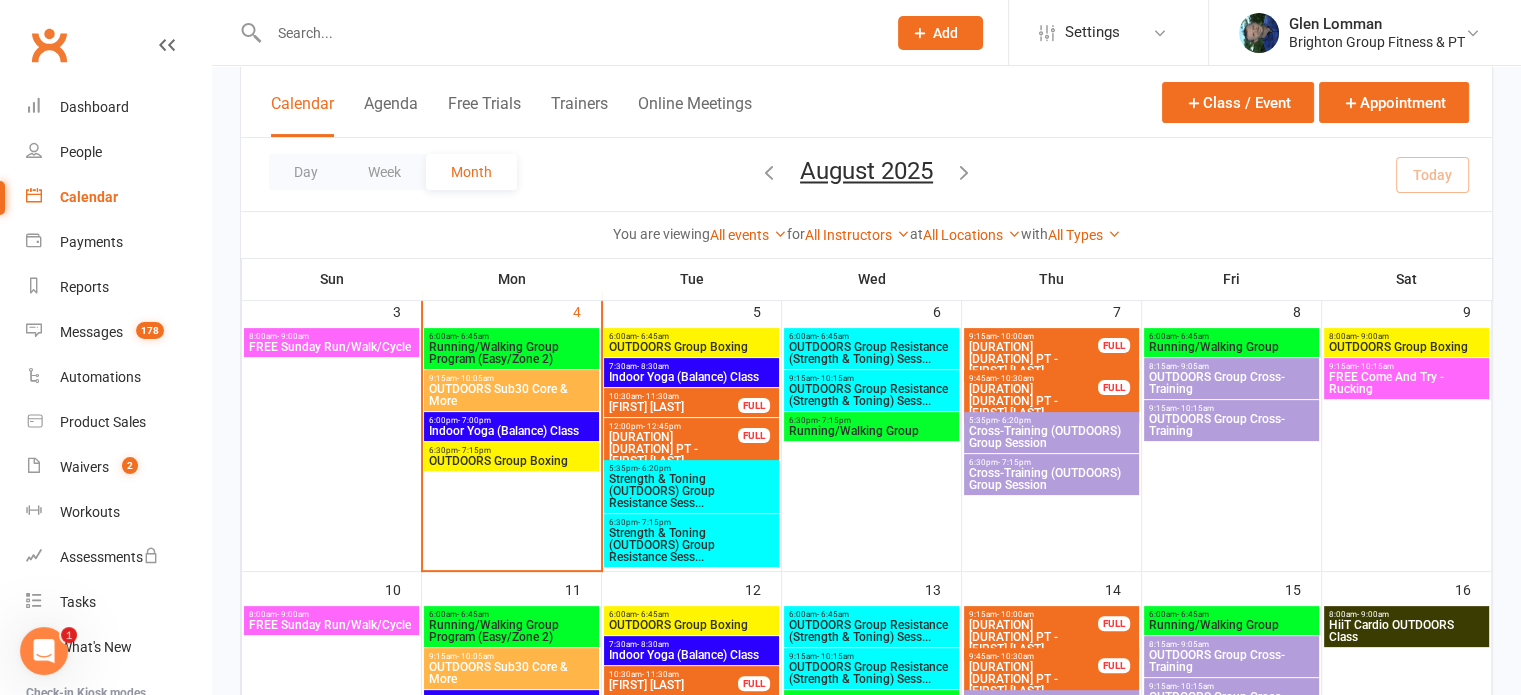 click on "OUTDOORS Group Boxing" at bounding box center (511, 461) 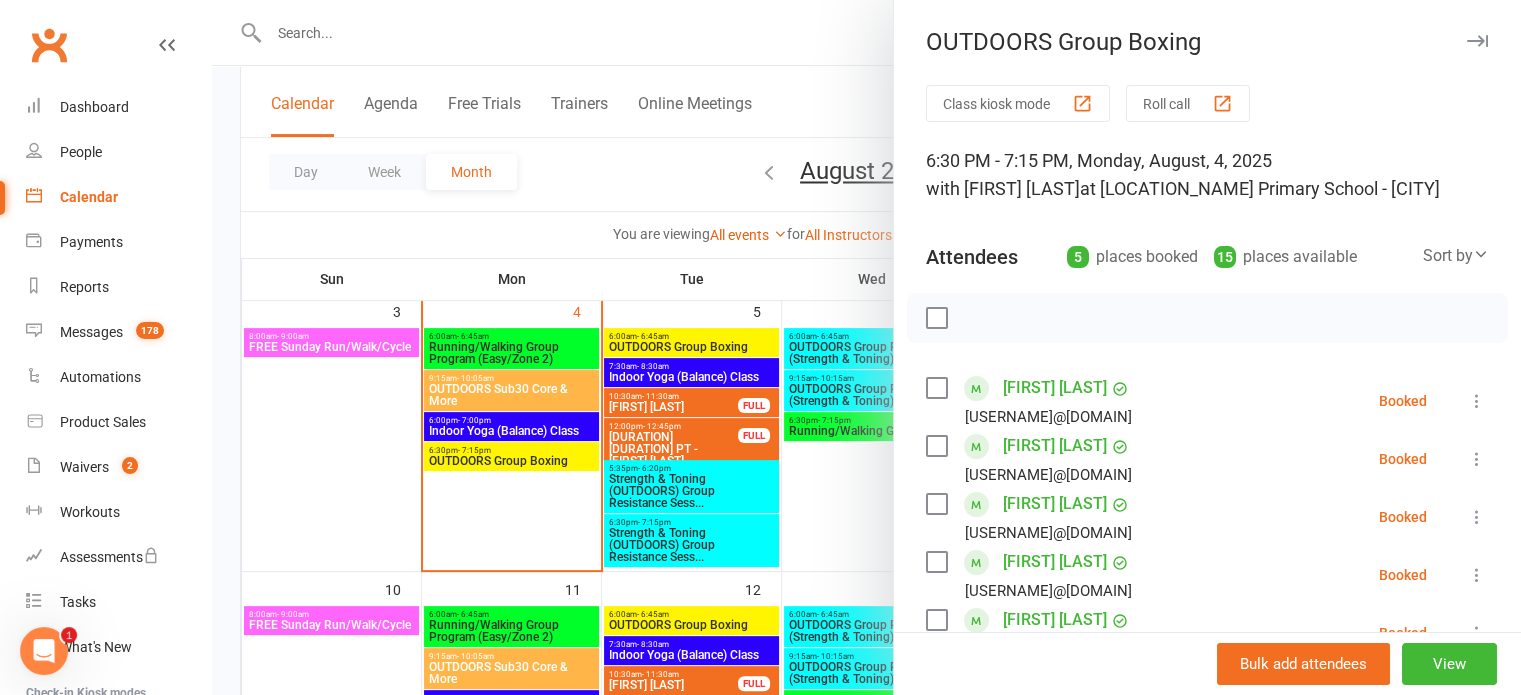 click at bounding box center [866, 347] 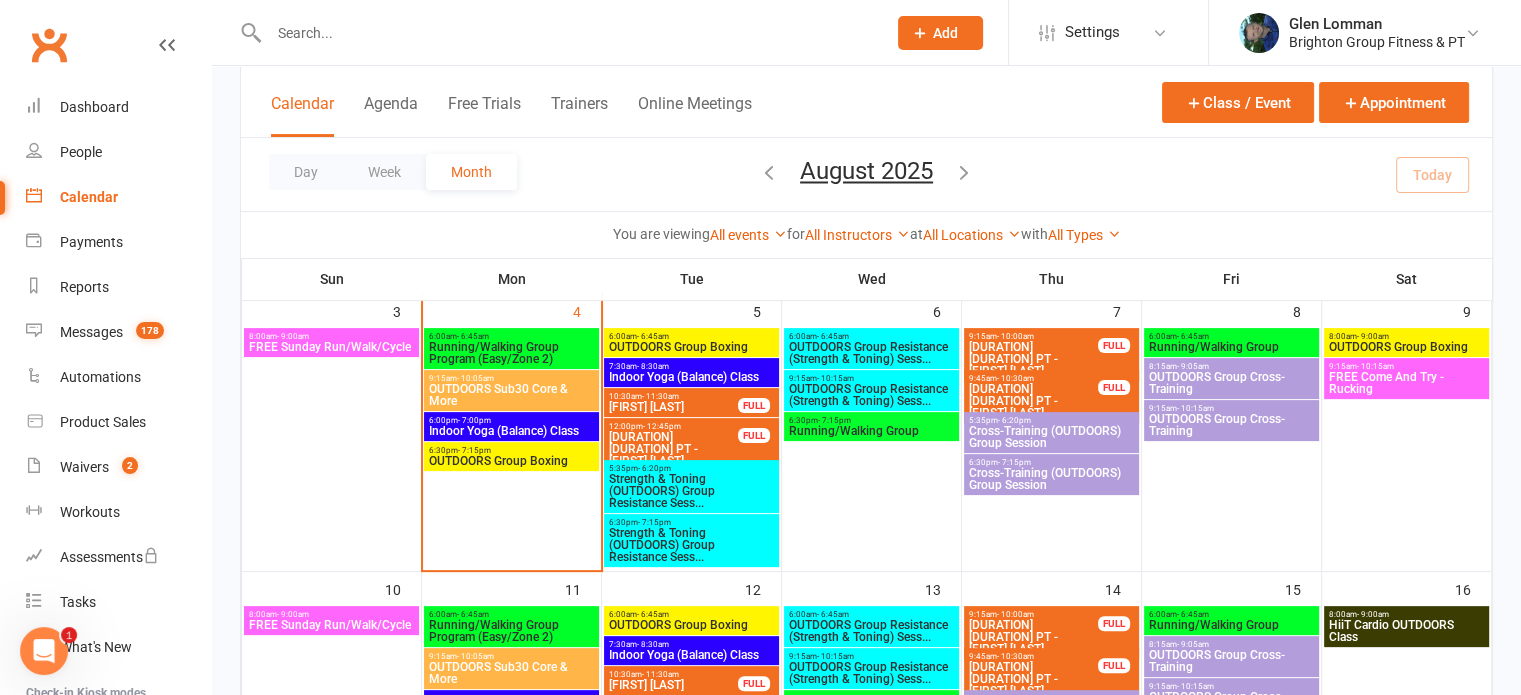 click on "Indoor Yoga (Balance) Class" at bounding box center (511, 431) 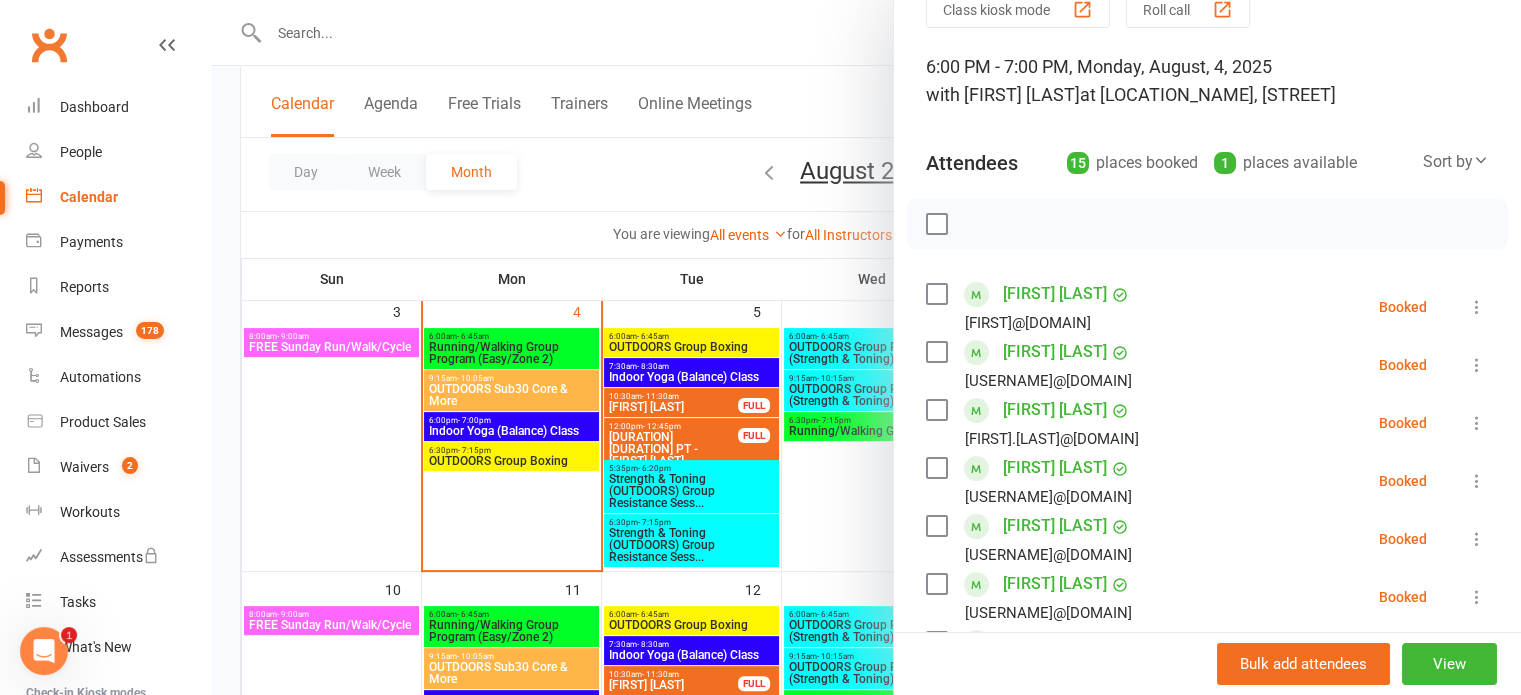 scroll, scrollTop: 0, scrollLeft: 0, axis: both 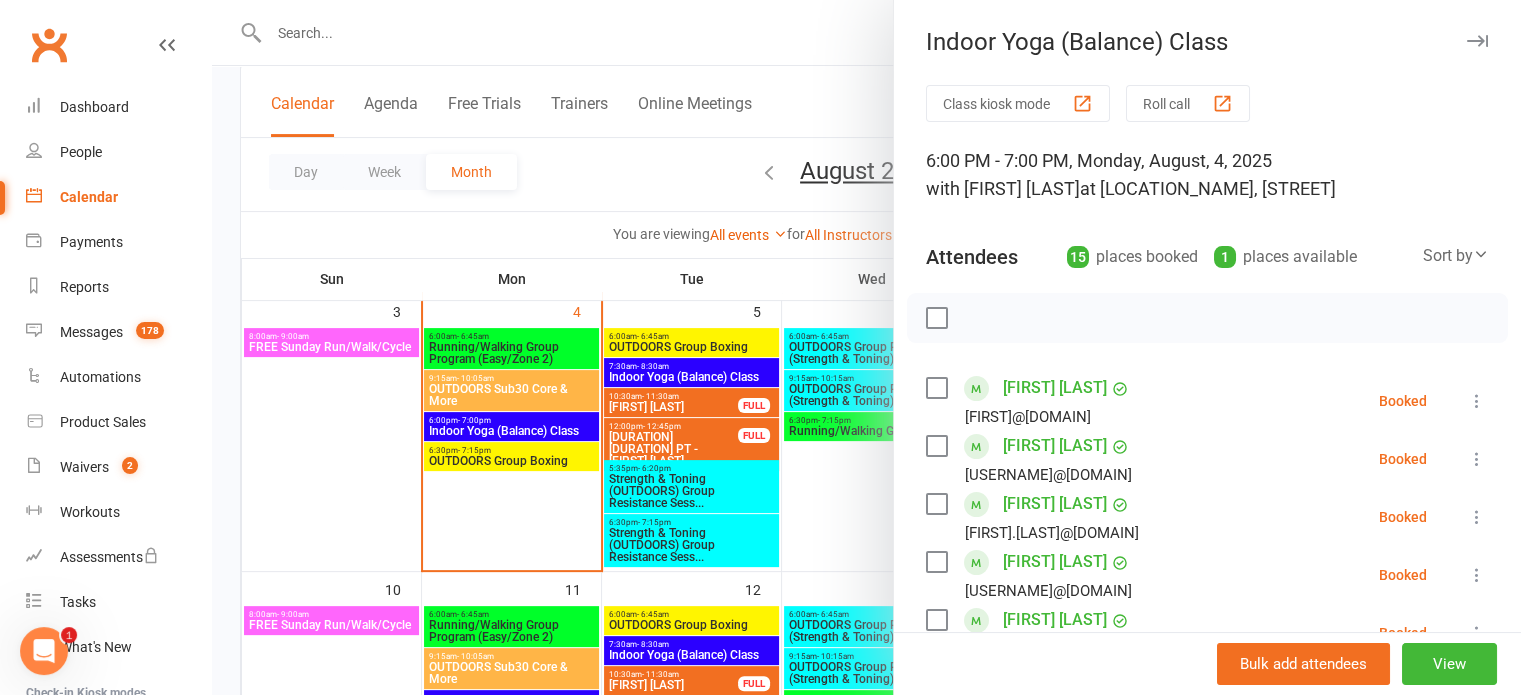 click at bounding box center (866, 347) 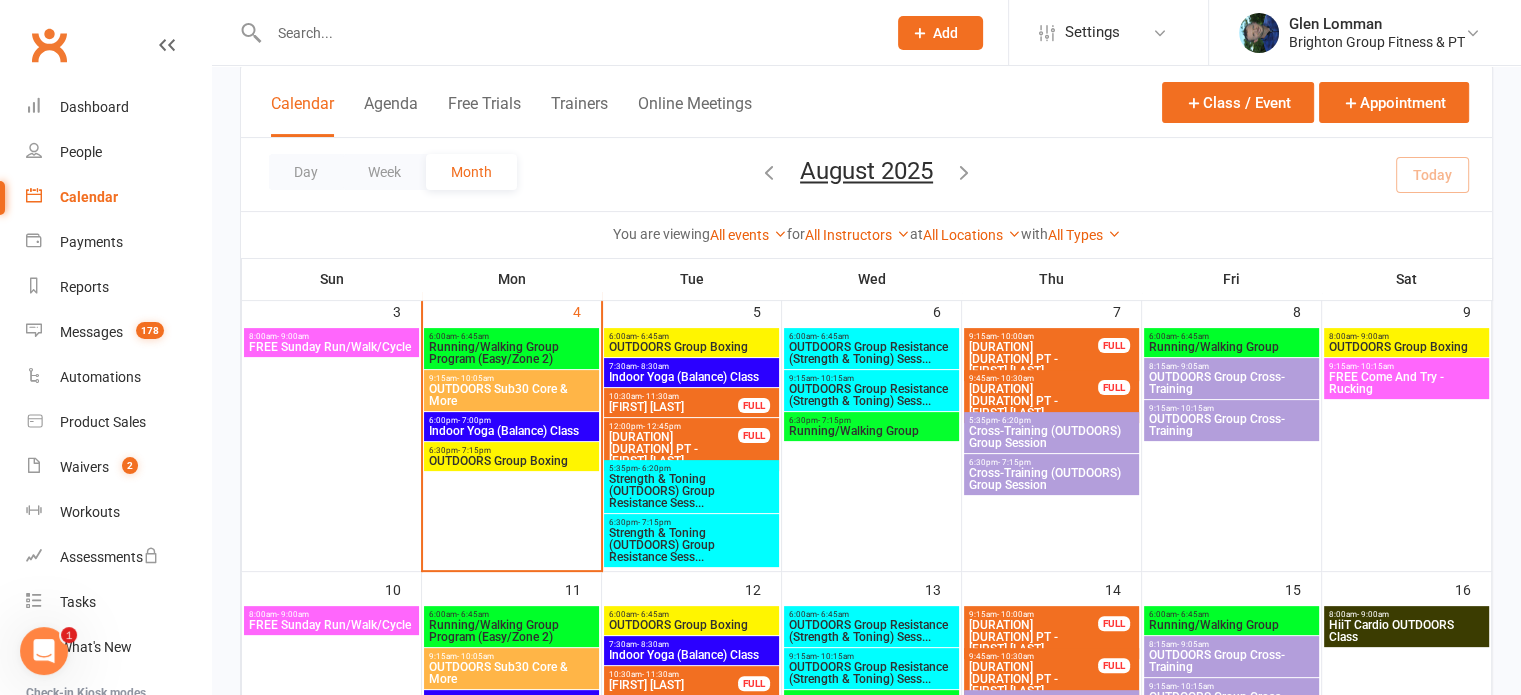 click on "OUTDOORS Sub30 Core & More" at bounding box center [511, 395] 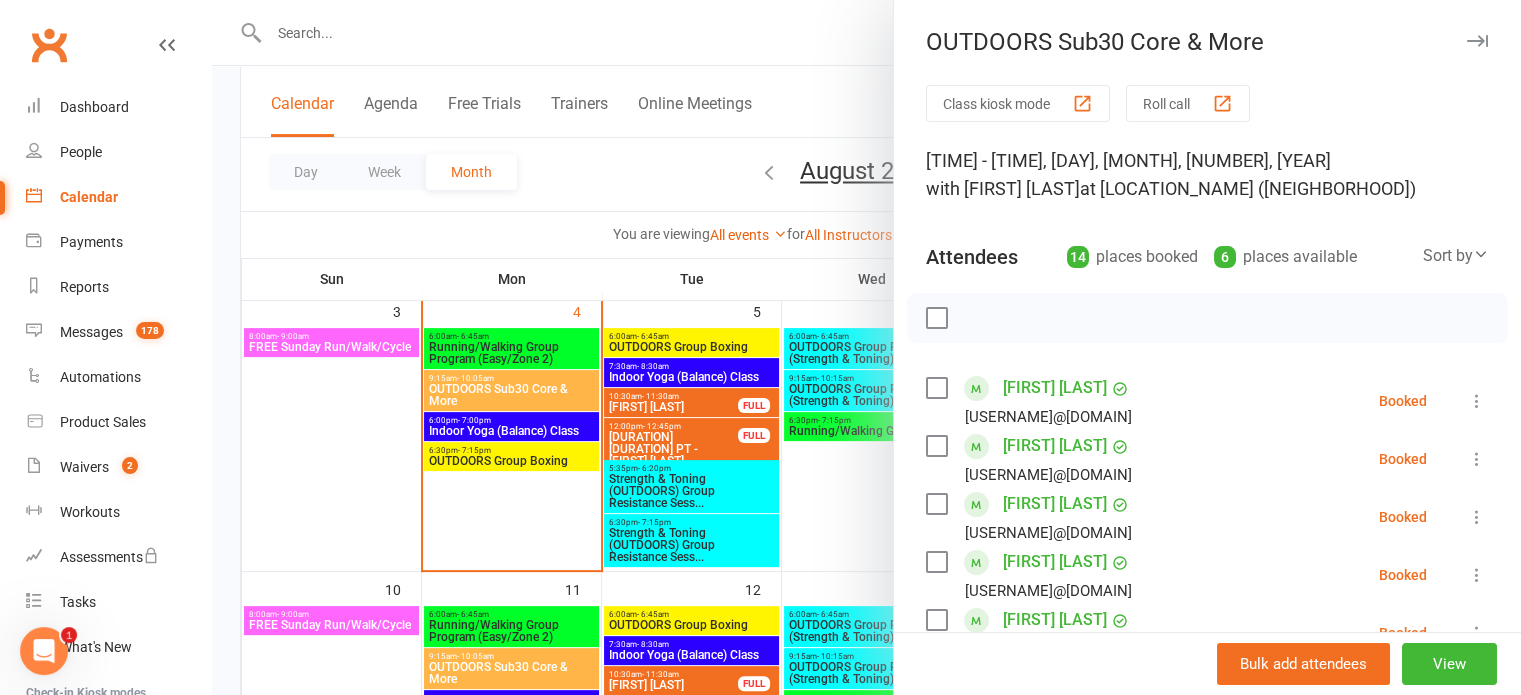 click at bounding box center [936, 318] 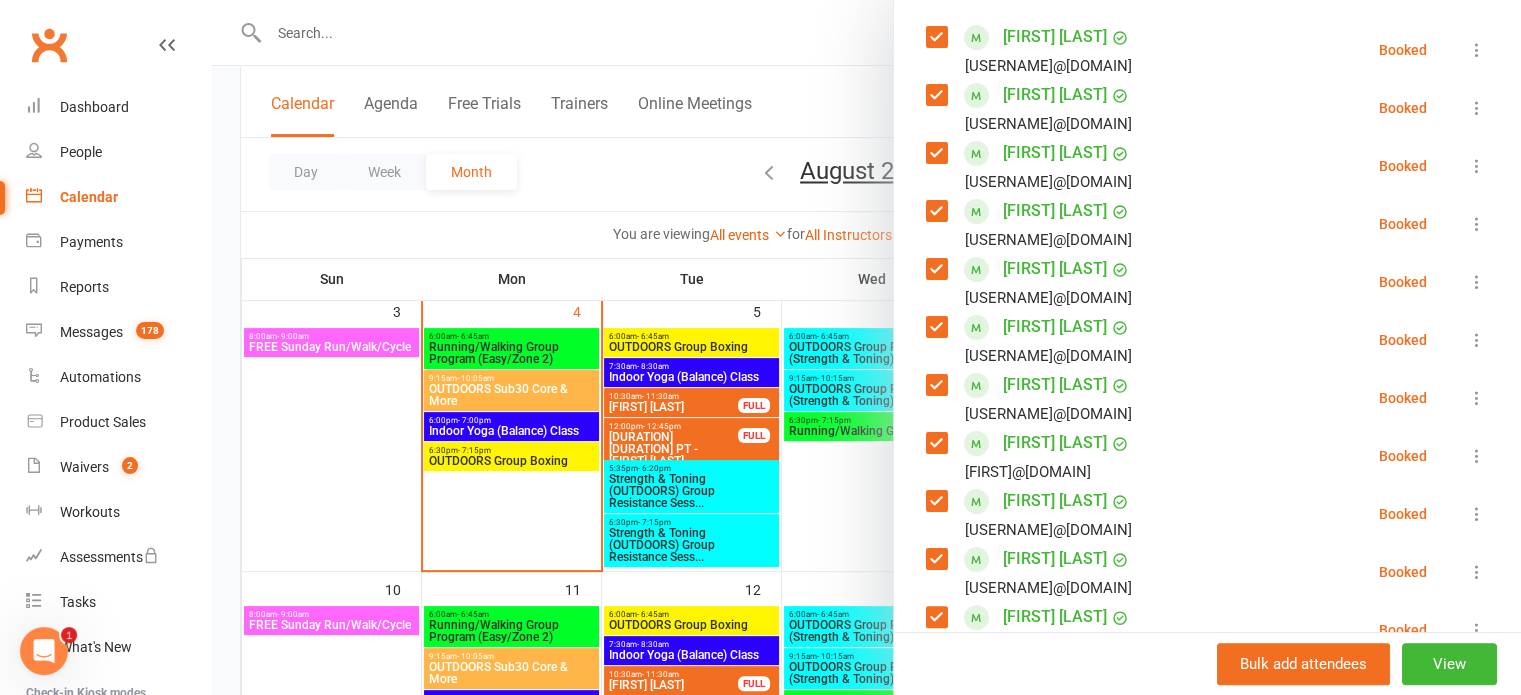 scroll, scrollTop: 352, scrollLeft: 0, axis: vertical 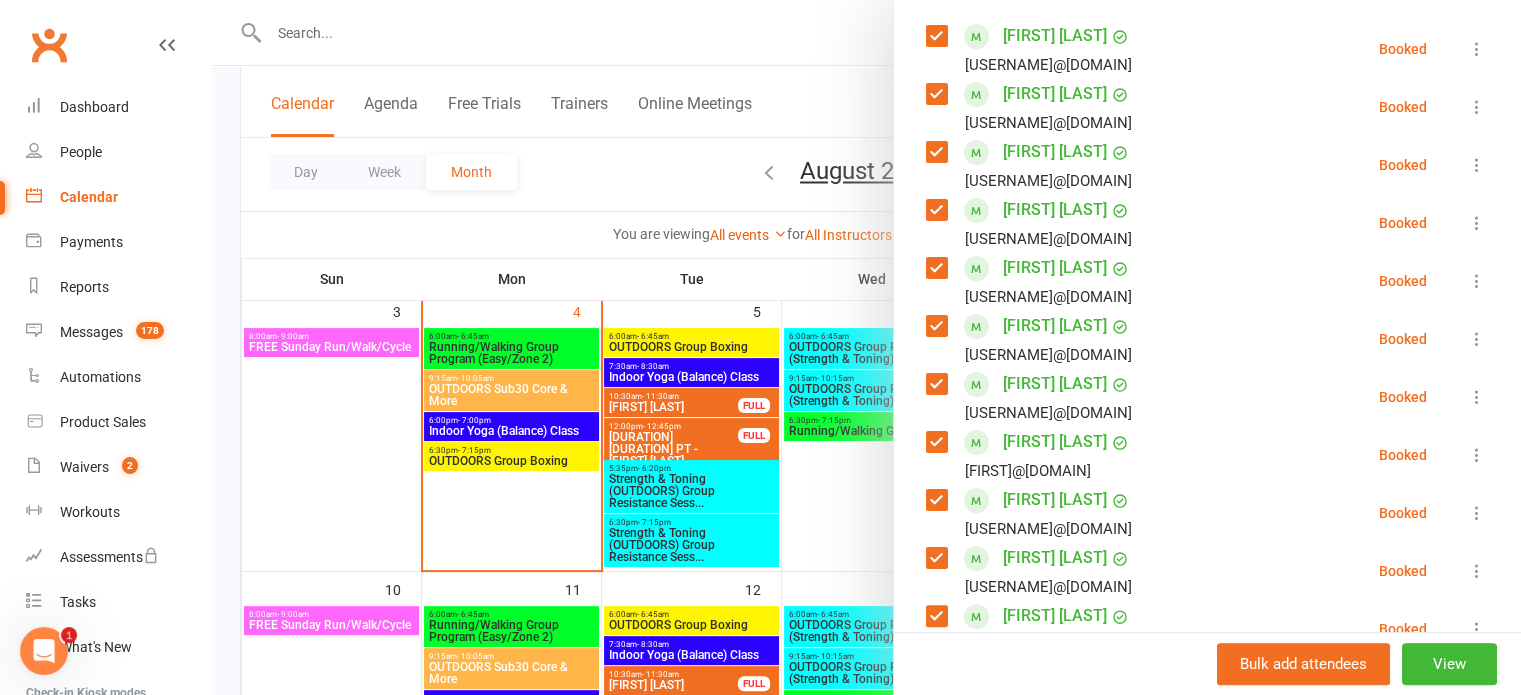 click at bounding box center (936, 152) 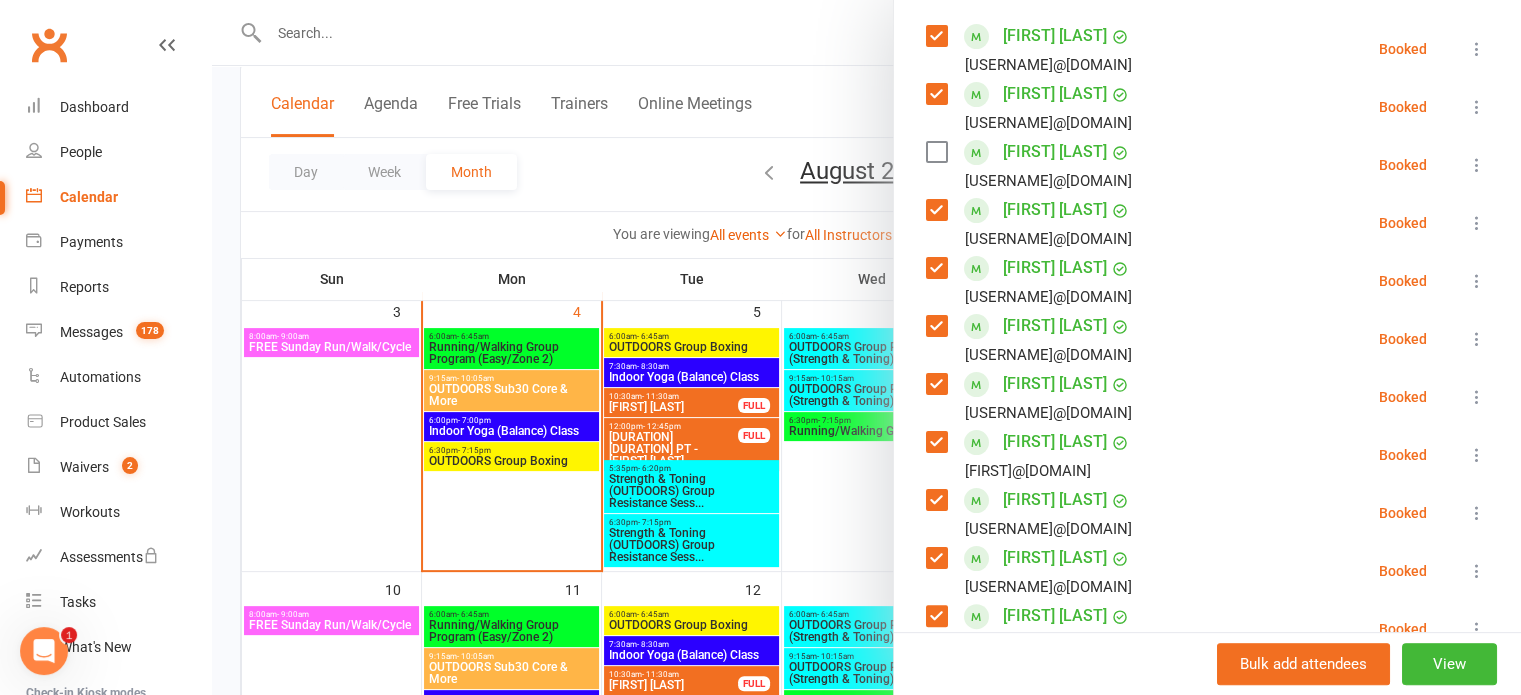 click at bounding box center [936, 442] 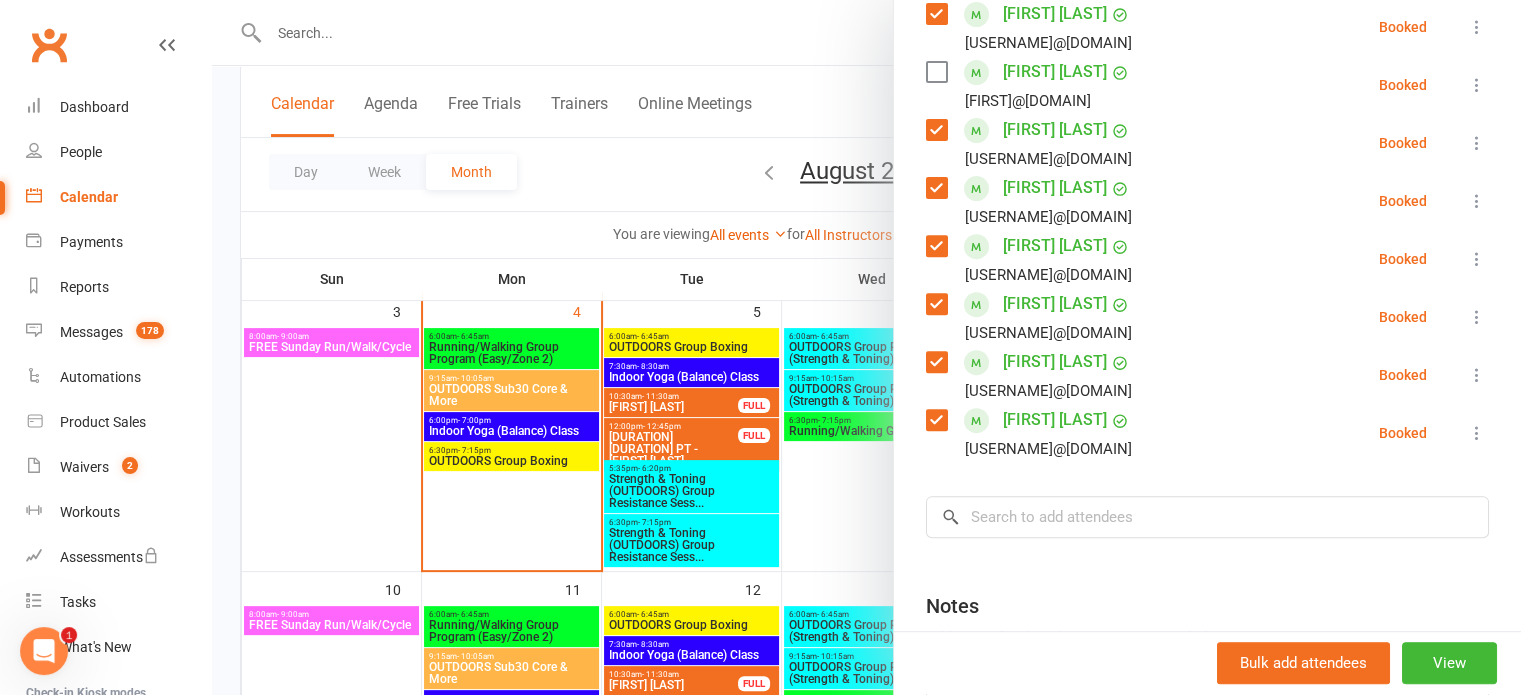 scroll, scrollTop: 724, scrollLeft: 0, axis: vertical 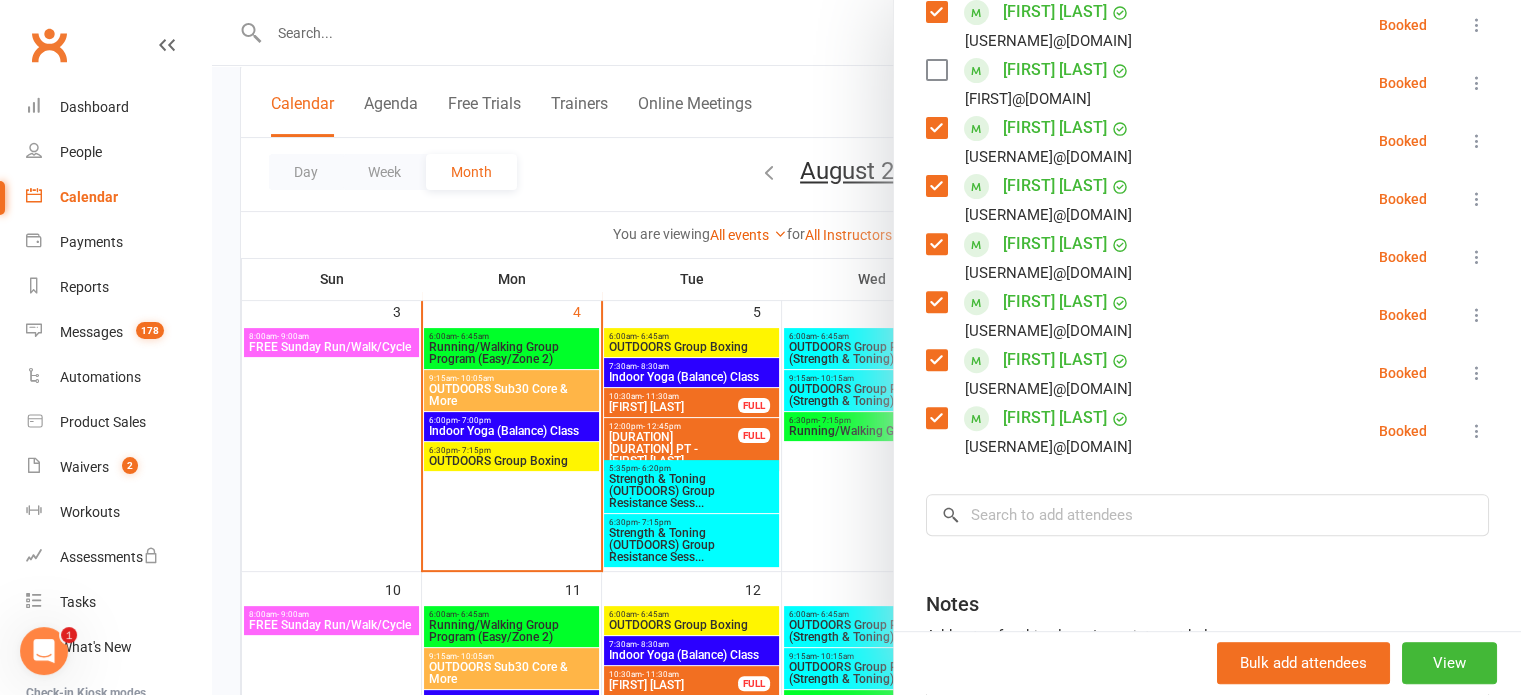 click at bounding box center (936, 418) 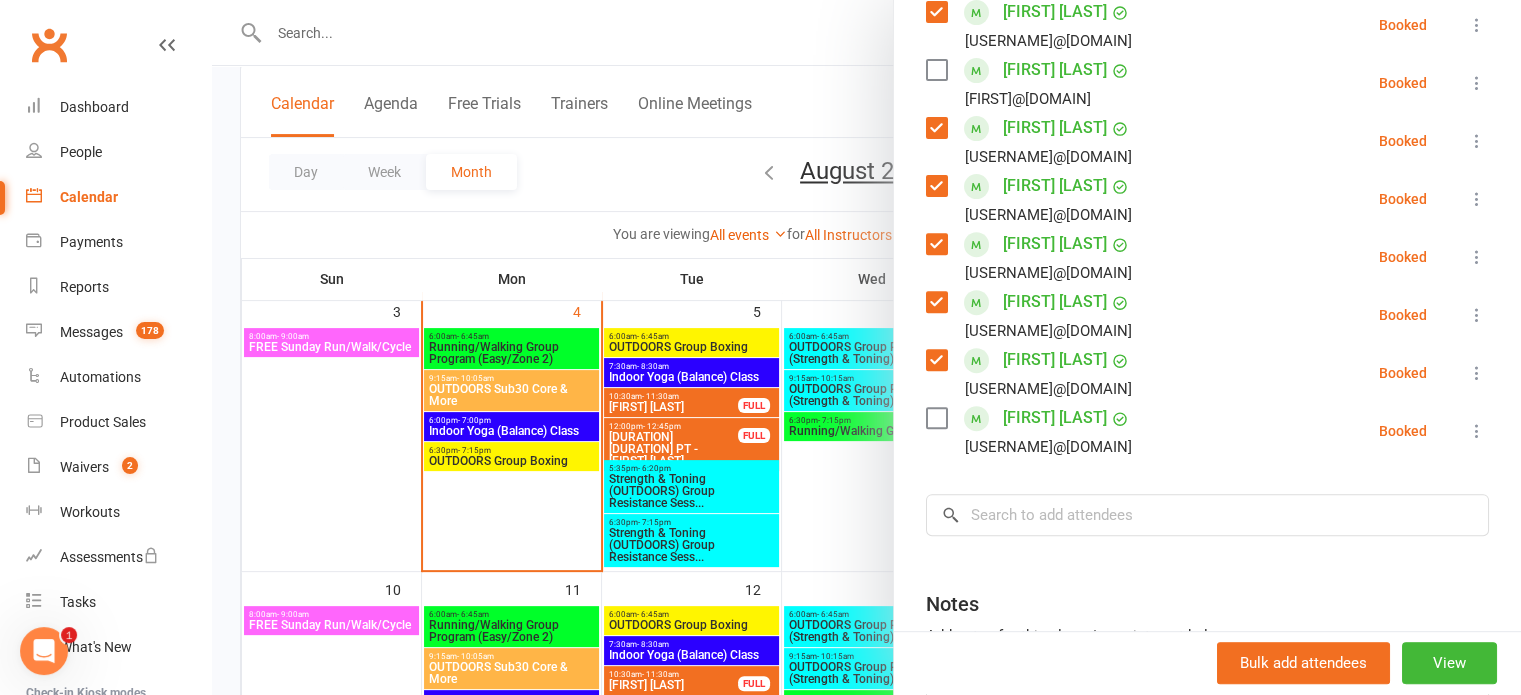 scroll, scrollTop: 0, scrollLeft: 0, axis: both 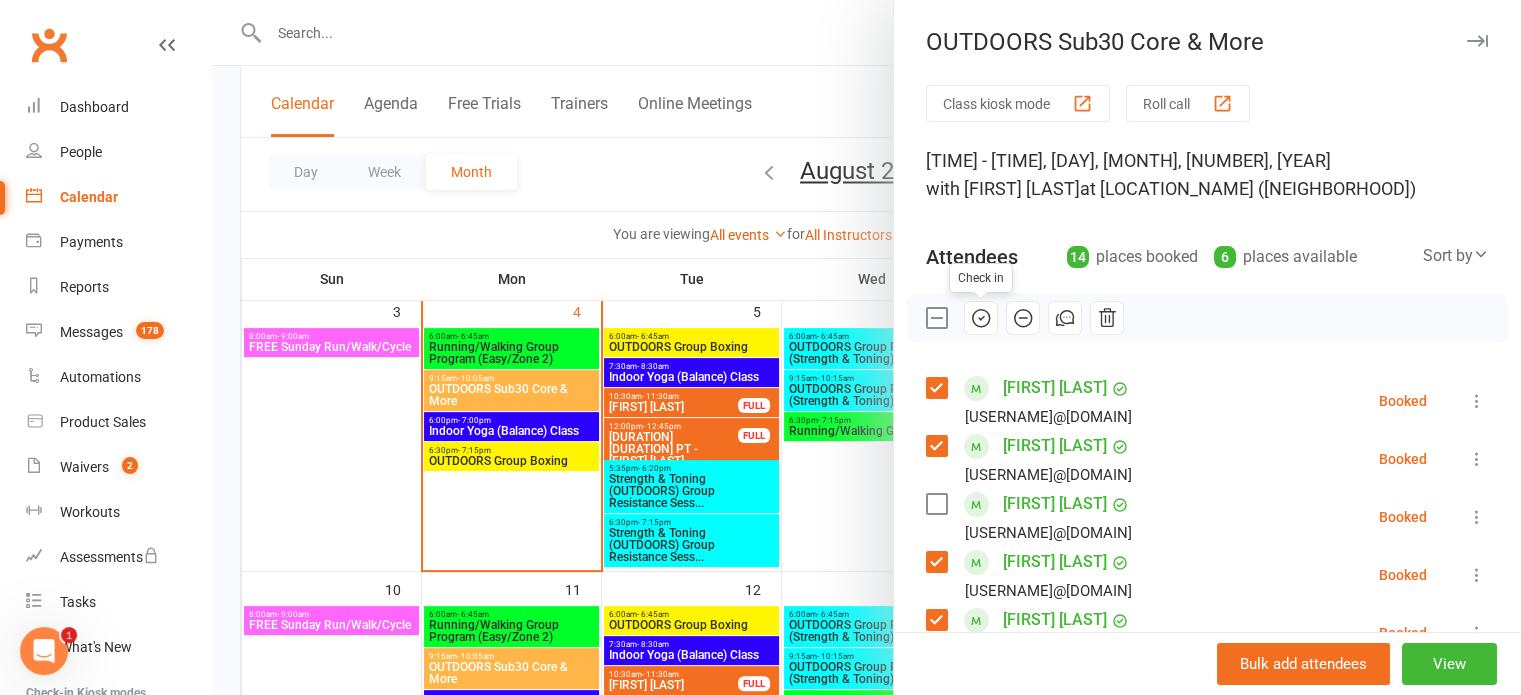click 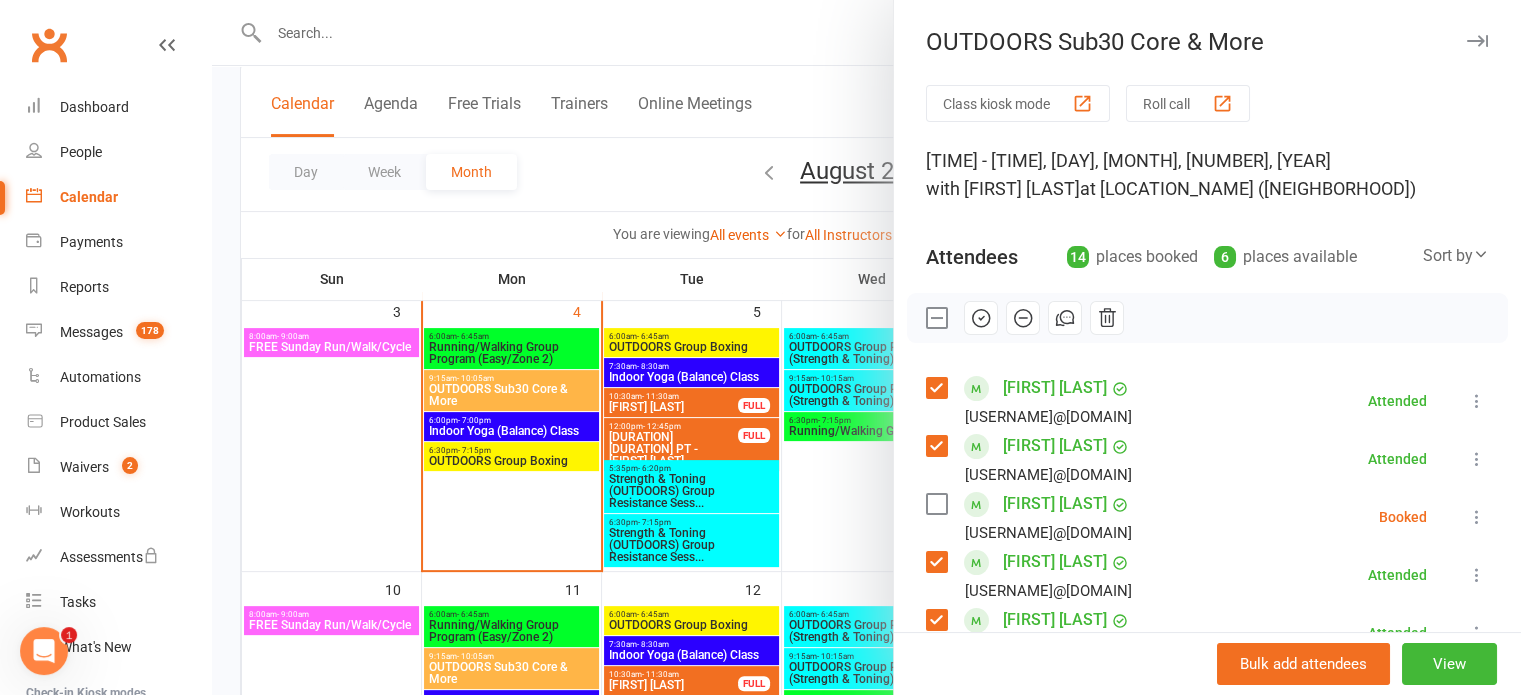 click on "Class kiosk mode  Roll call  9:15 AM - 10:05 AM, Monday, August, 4, 2025 with Glen Lomman  at  Angus Neill Reserve (Seacliff)  Attendees  14  places booked 6  places available Sort by  Last name  First name  Booking created    Joanne Brazil  Joannebrazil61@gmail.com Attended More info  Remove  Mark absent  Undo check-in  Send message  All bookings for series    Colin Codlin  lyndallcodlin@gmail.com Attended More info  Remove  Mark absent  Undo check-in  Send message  All bookings for series    Nada Daibes  Ndaibes@bigpond.com Booked More info  Remove  Check in  Mark absent  Send message  All bookings for series    Julie Jolly  j.jolly33@gmail.com Attended More info  Remove  Mark absent  Undo check-in  Send message  All bookings for series    Vicki Larritt  vicki.larritt@gmail.com Attended More info  Remove  Mark absent  Undo check-in  Send message  All bookings for series    Carlien Lavers  carlscarls@yahoo.com.au Attended More info  Remove  Mark absent  Undo check-in  Send message  All bookings for series" at bounding box center [1207, 814] 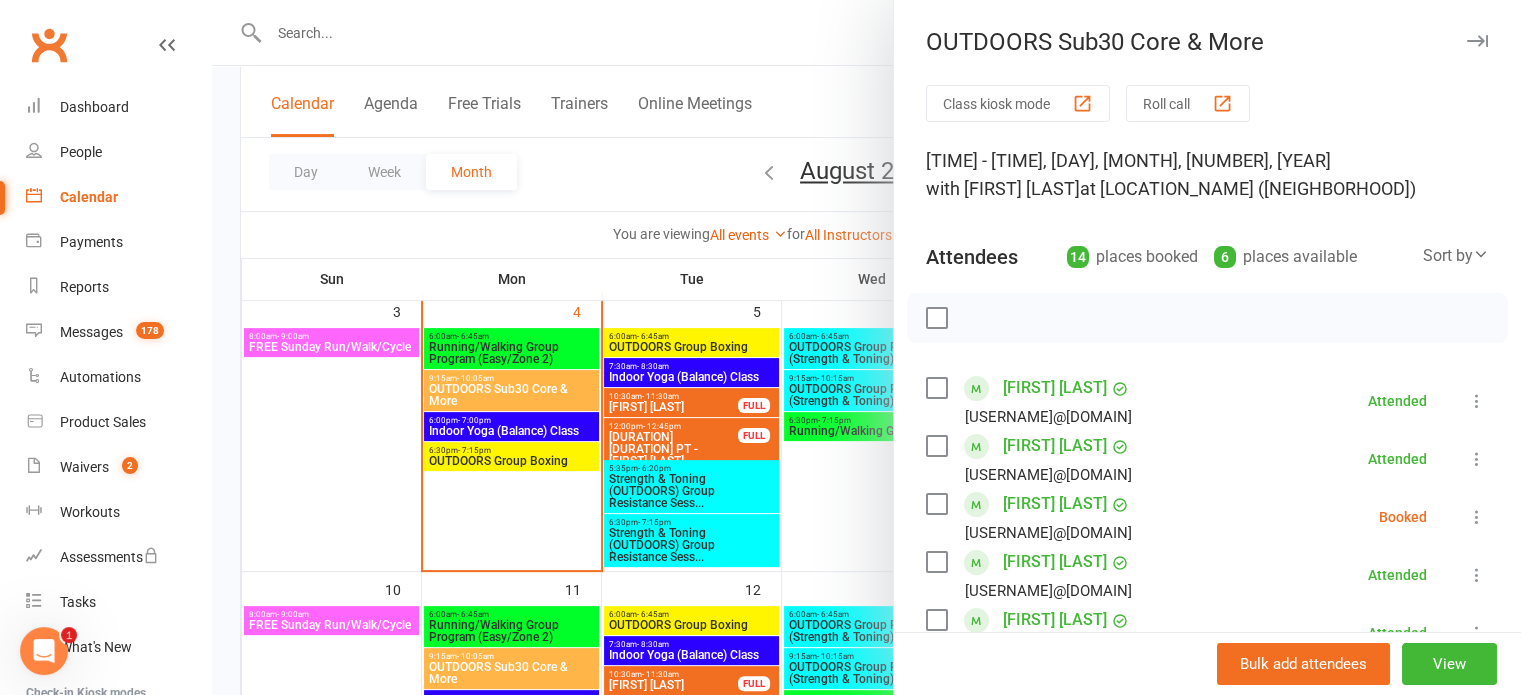 click at bounding box center [936, 504] 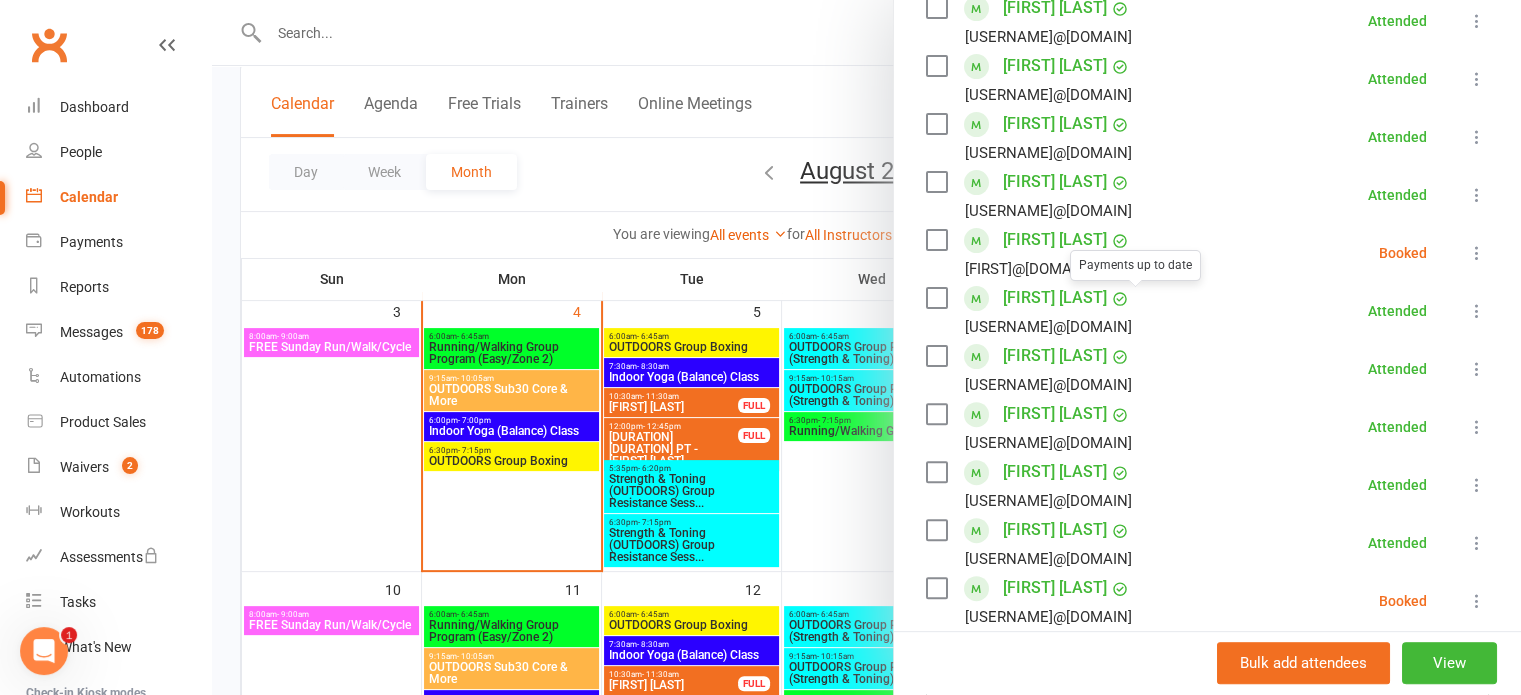 scroll, scrollTop: 563, scrollLeft: 0, axis: vertical 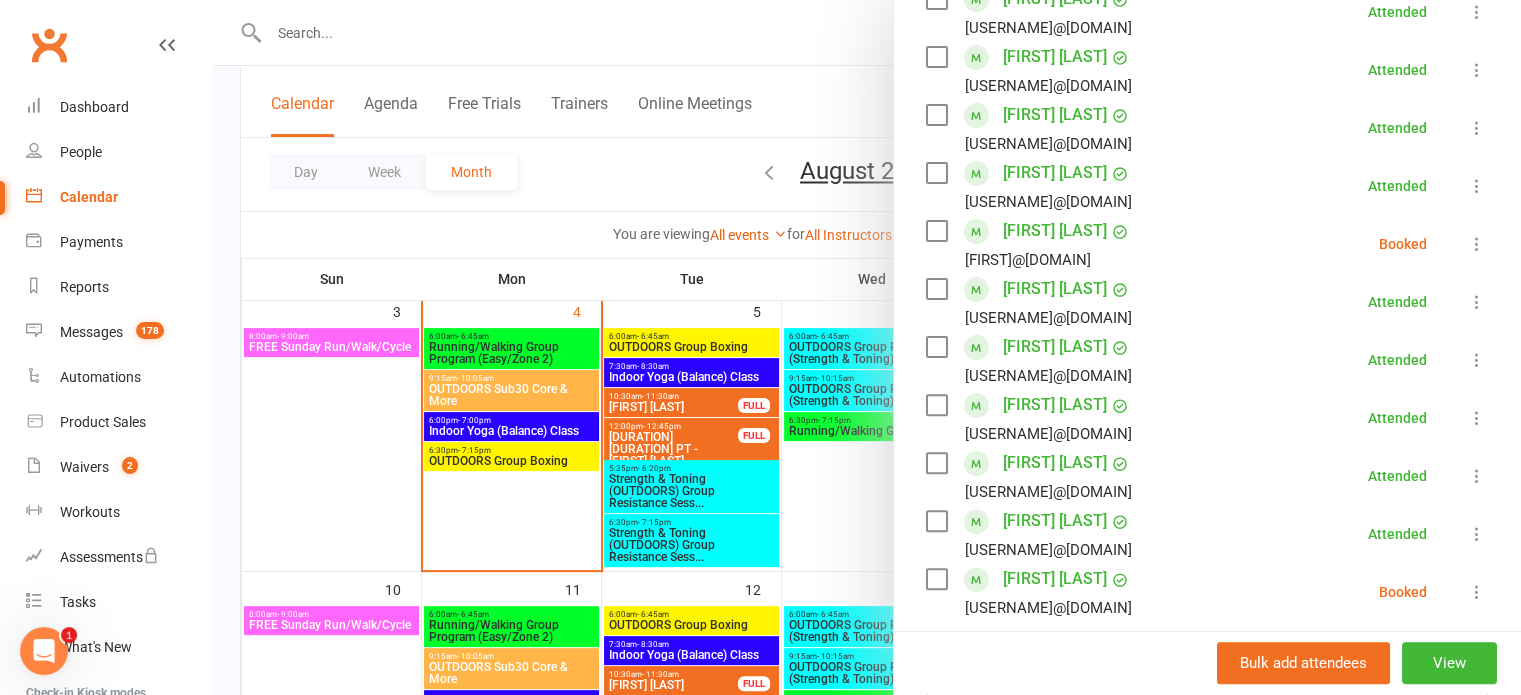 click at bounding box center (936, 579) 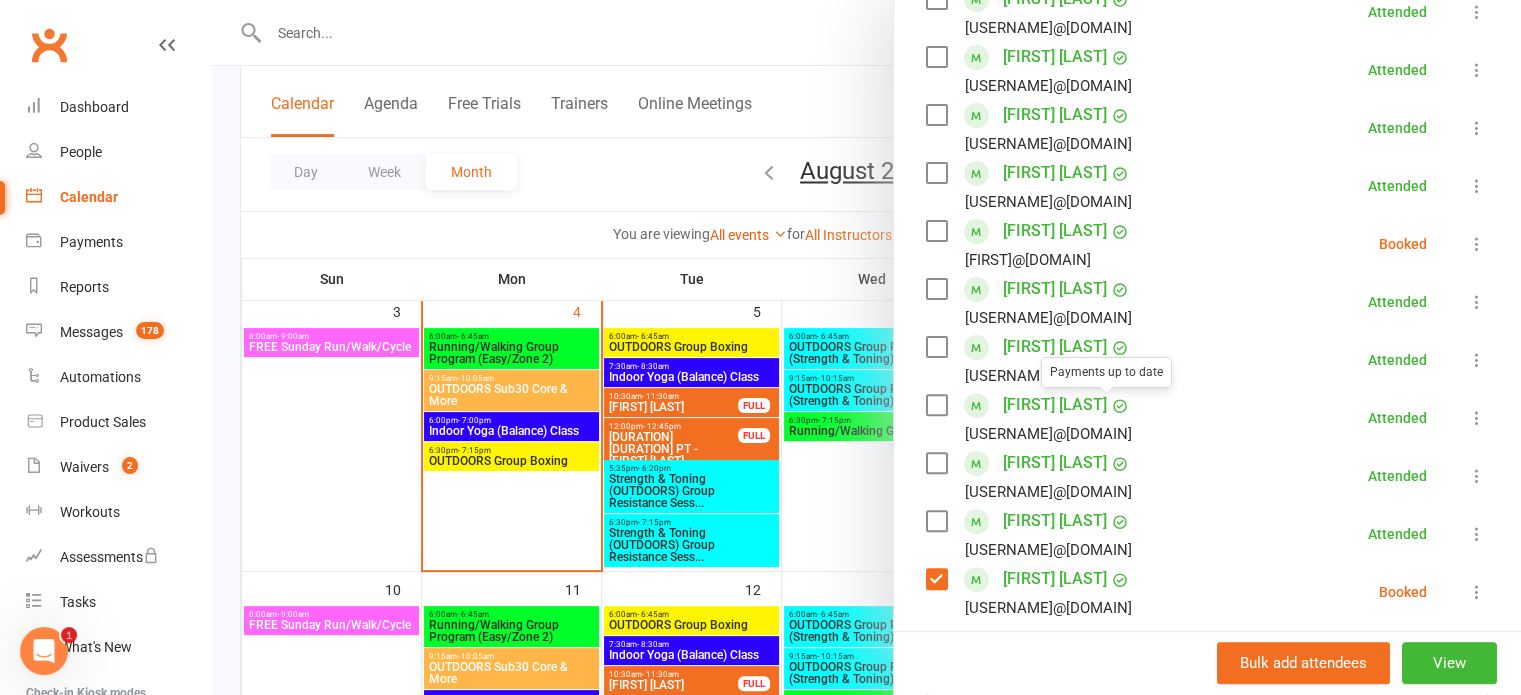 scroll, scrollTop: 0, scrollLeft: 0, axis: both 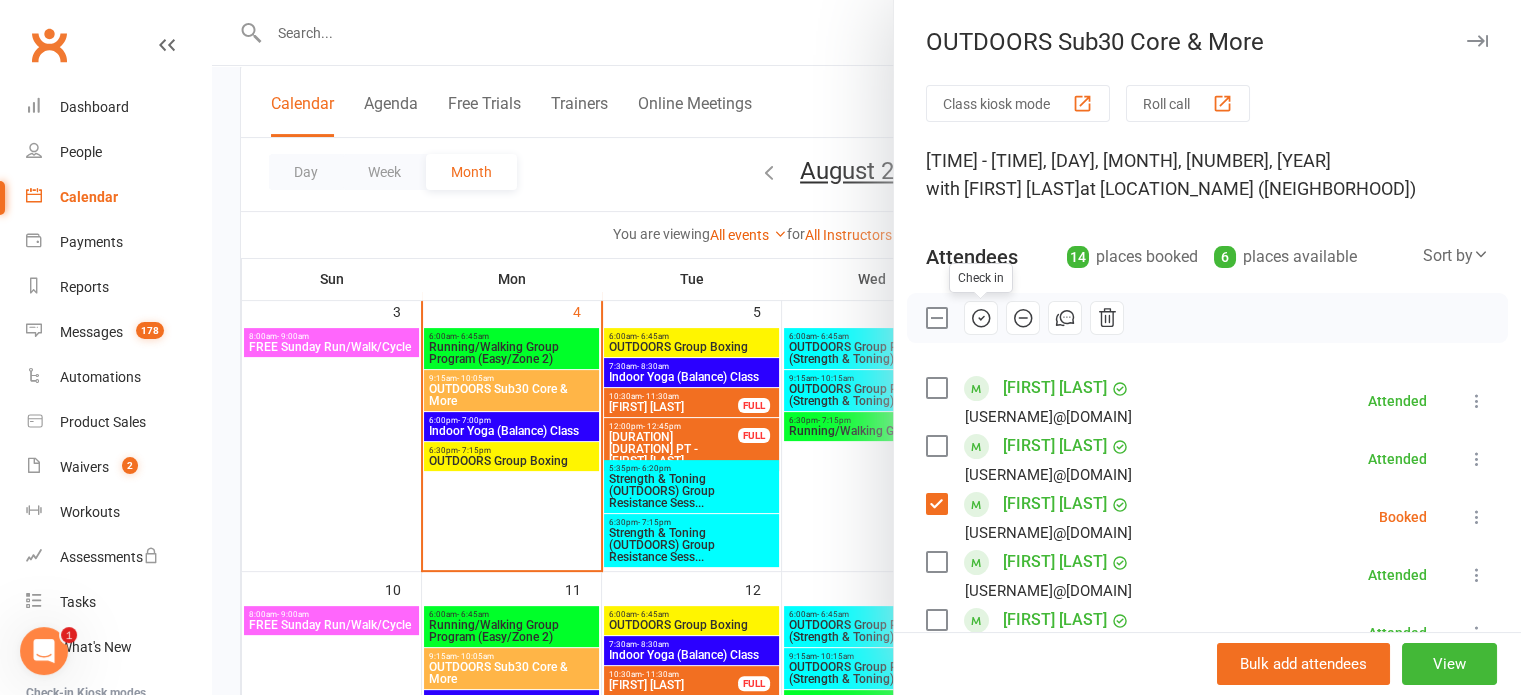 click 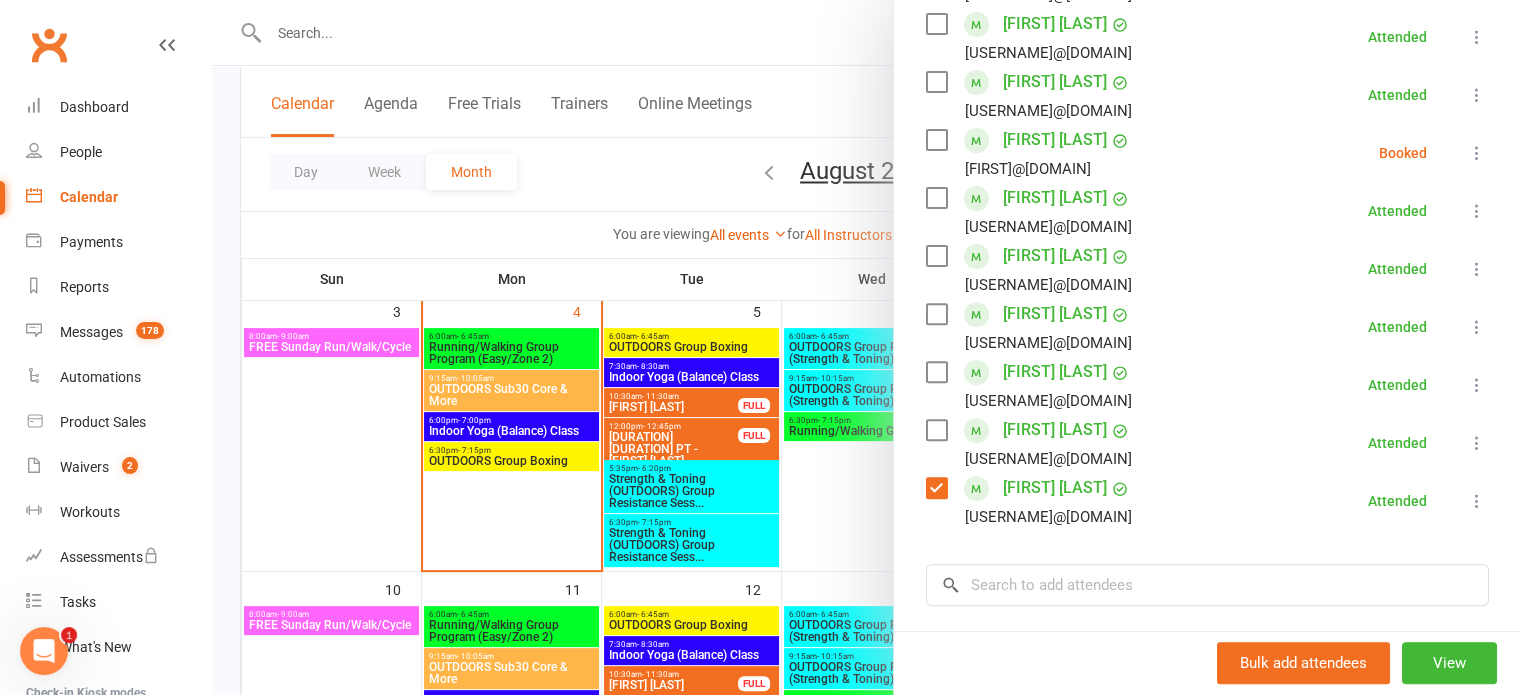 scroll, scrollTop: 648, scrollLeft: 0, axis: vertical 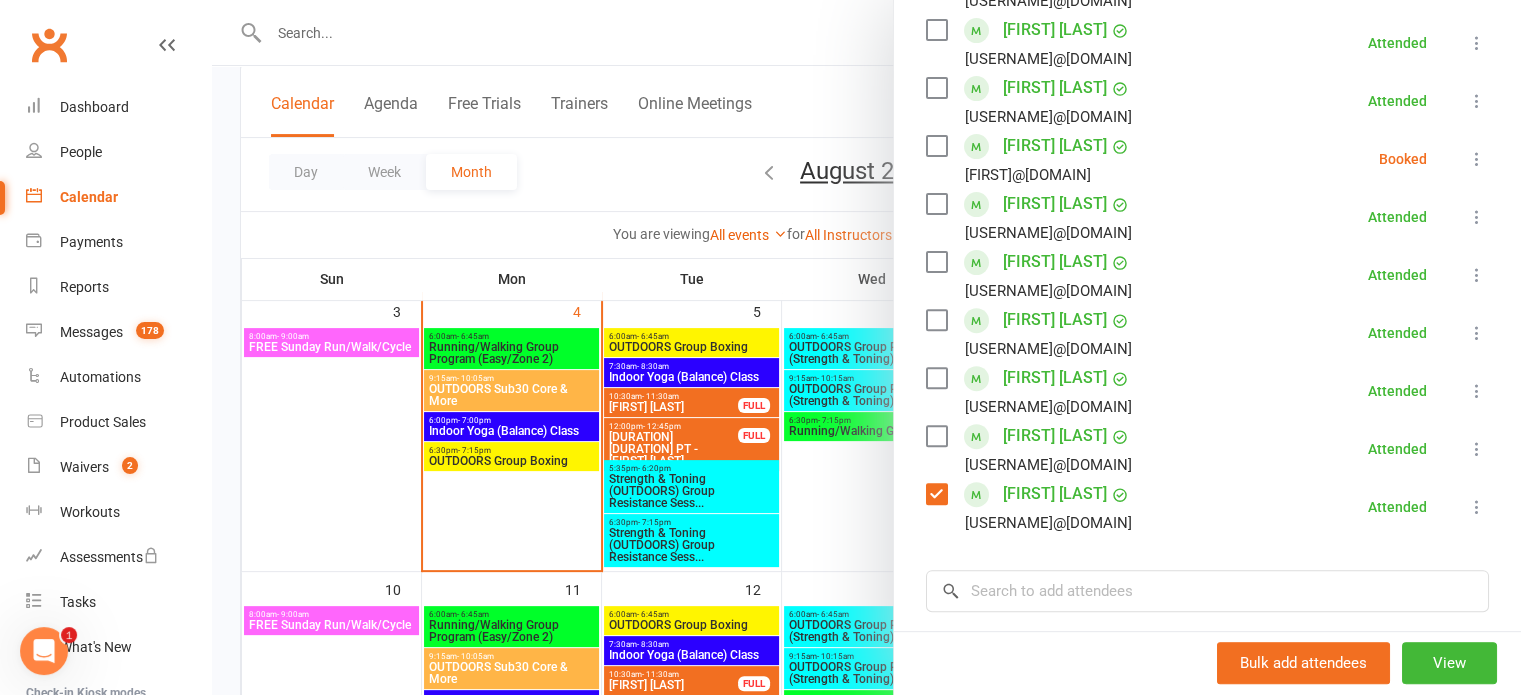 click at bounding box center (1477, 159) 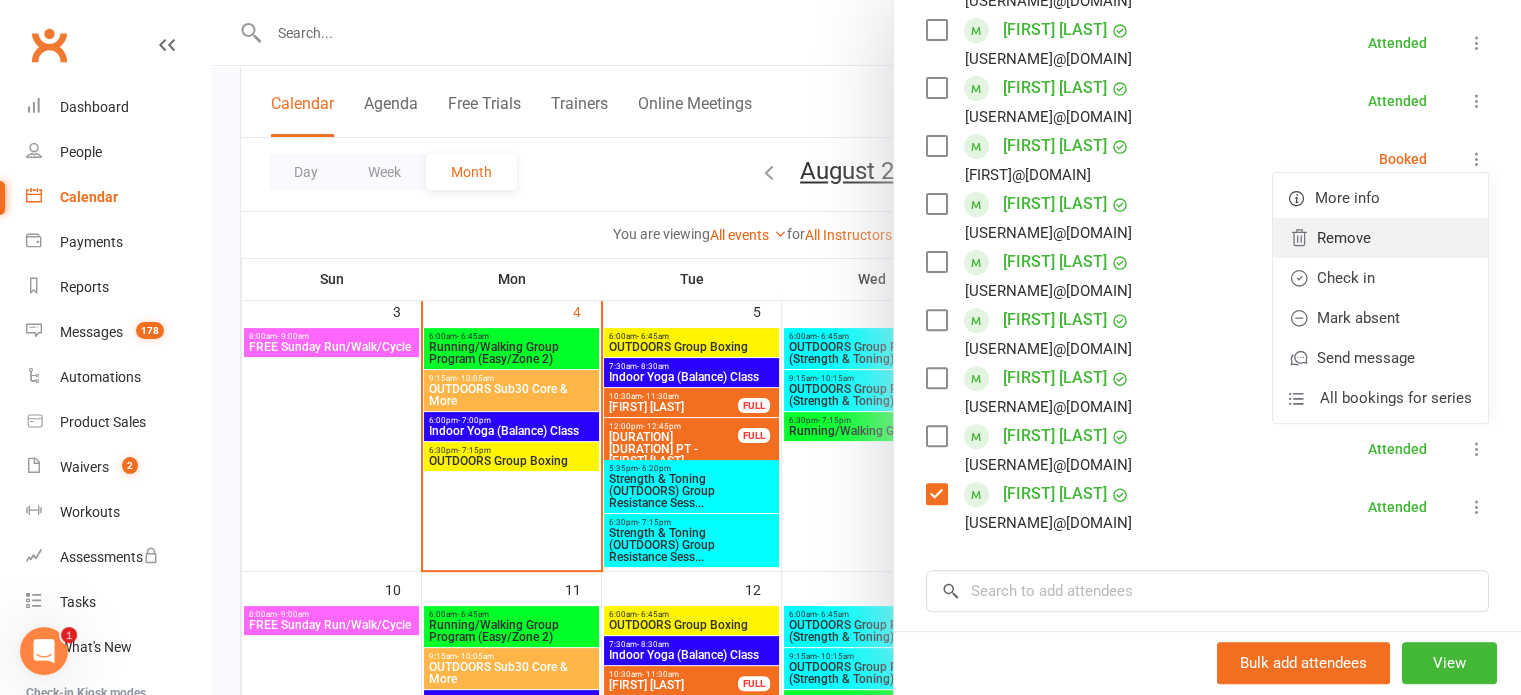 click on "Remove" at bounding box center [1380, 238] 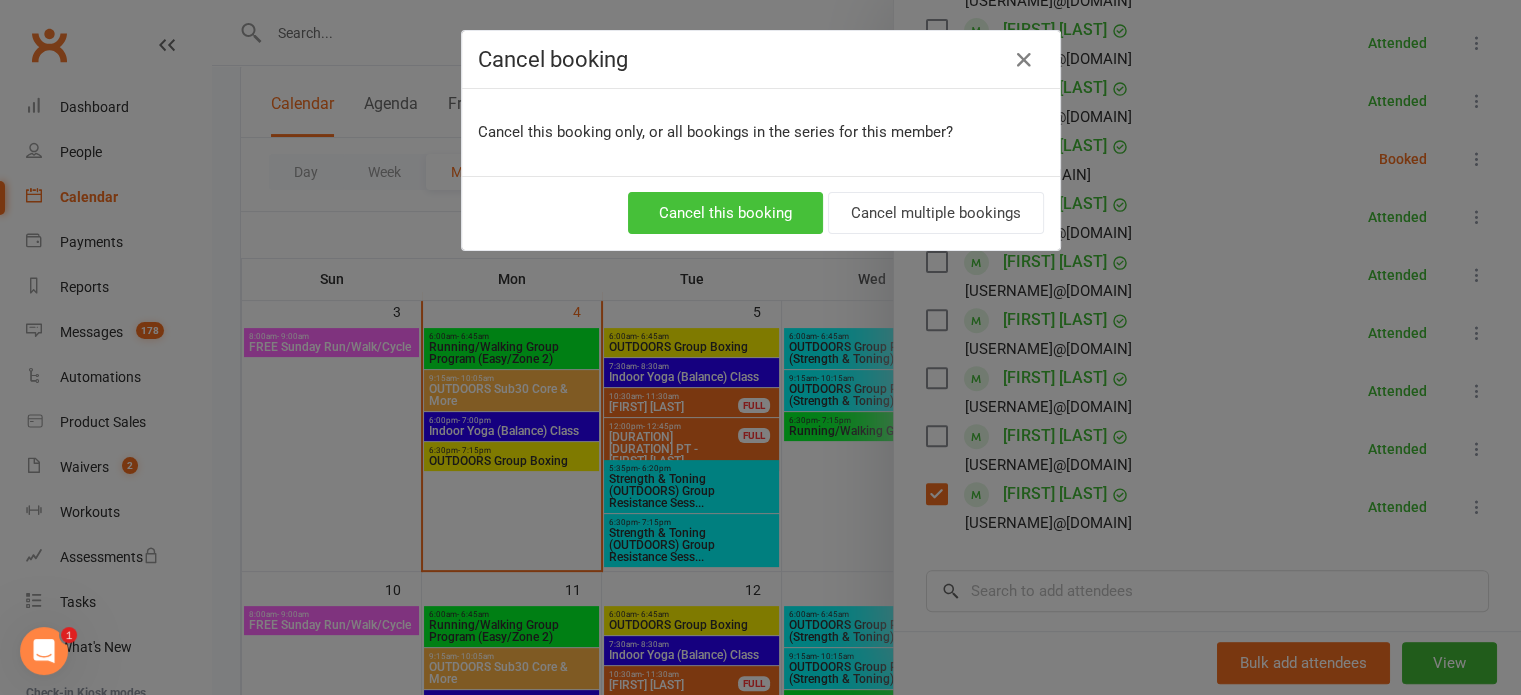 click on "Cancel this booking" at bounding box center [725, 213] 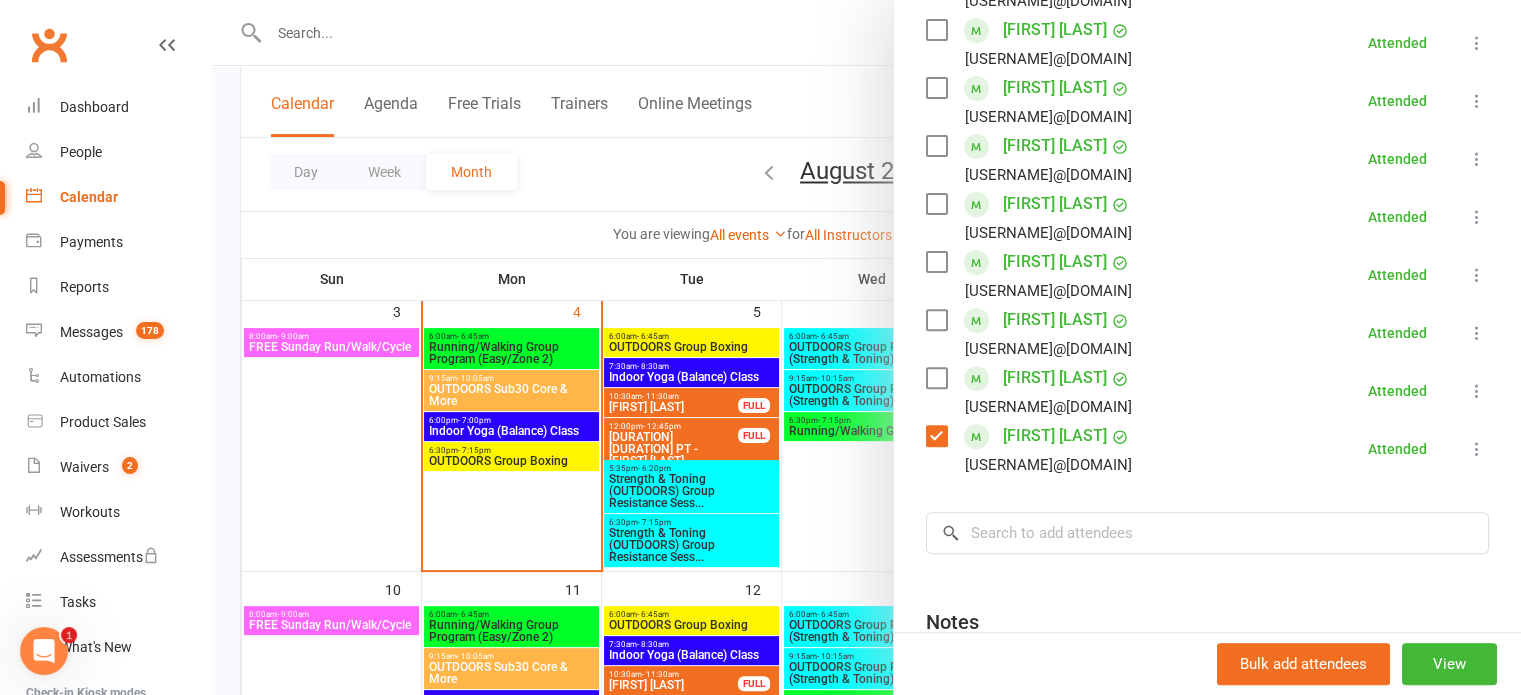 click at bounding box center [866, 347] 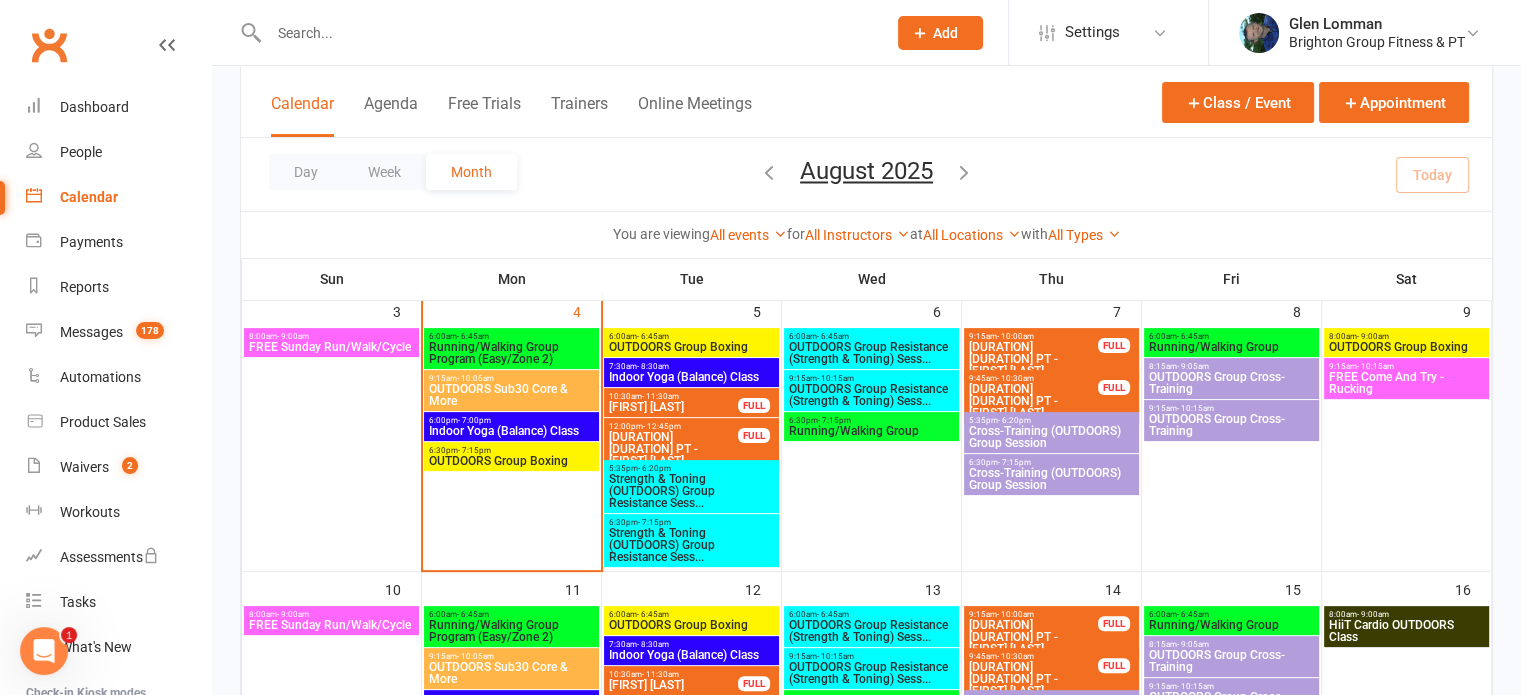 click on "OUTDOORS Group Boxing" at bounding box center (511, 461) 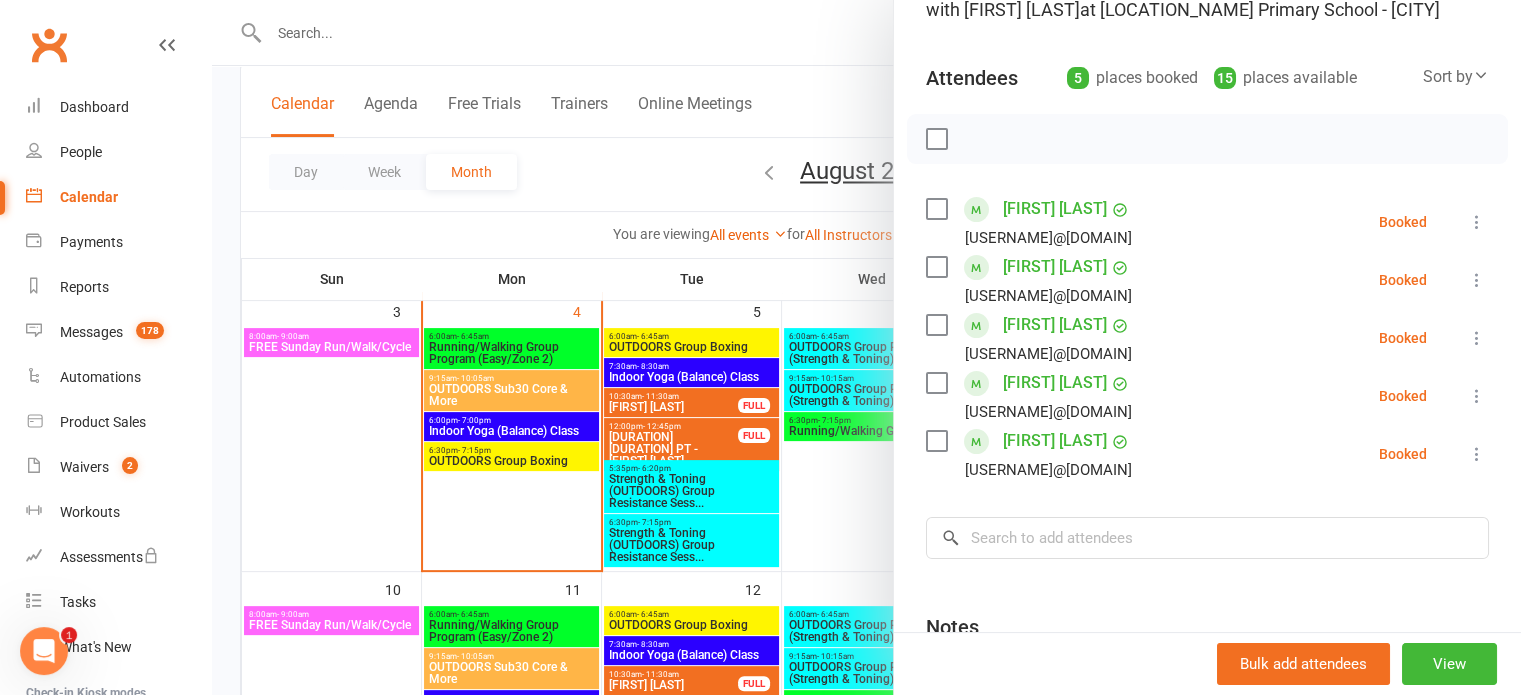 scroll, scrollTop: 180, scrollLeft: 0, axis: vertical 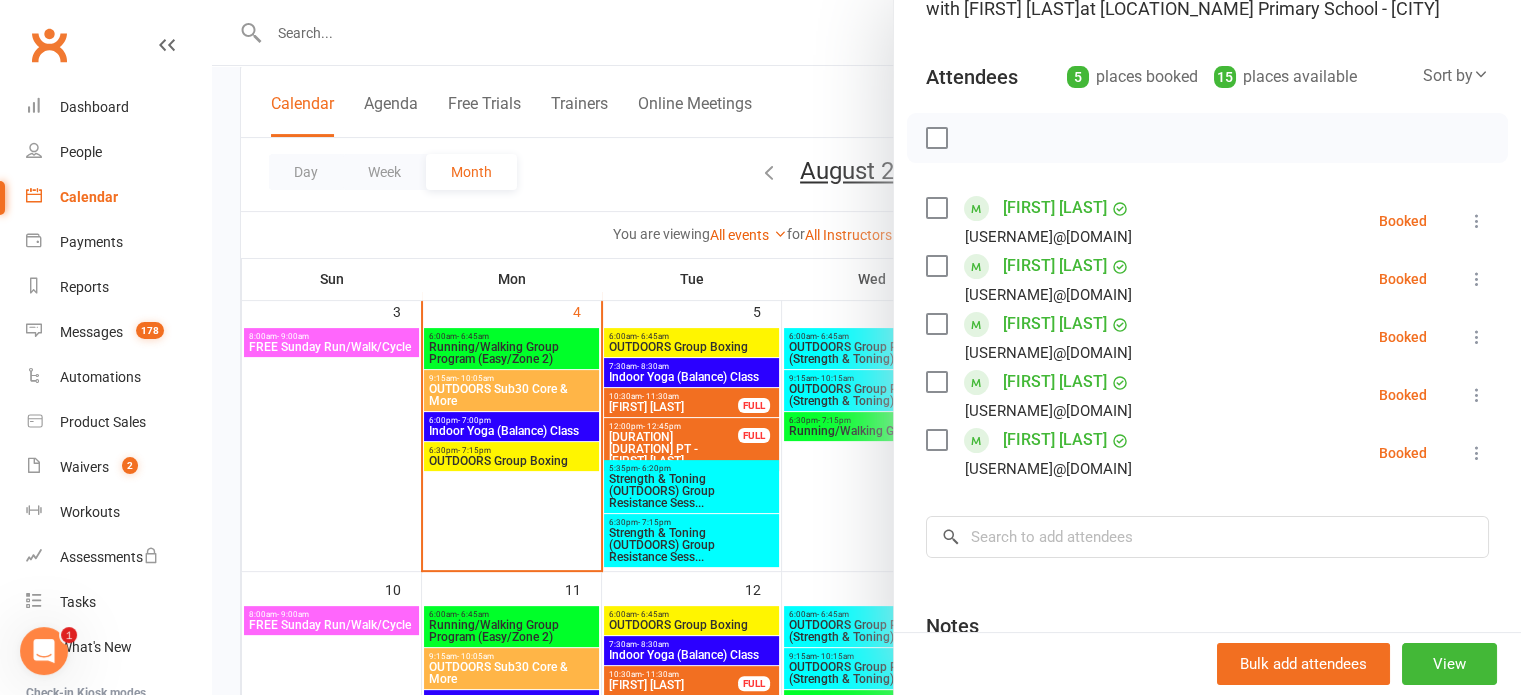 click at bounding box center [866, 347] 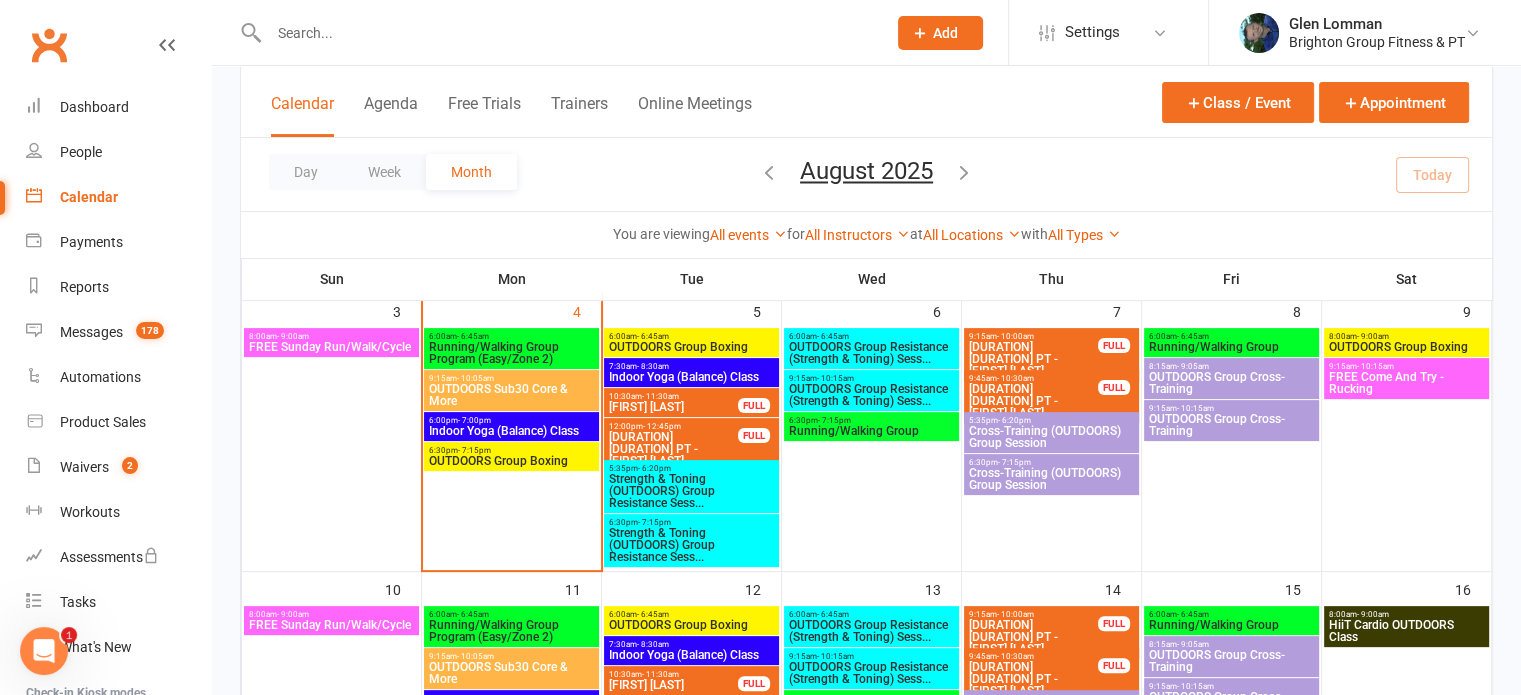 click on "OUTDOORS Group Boxing" at bounding box center [691, 347] 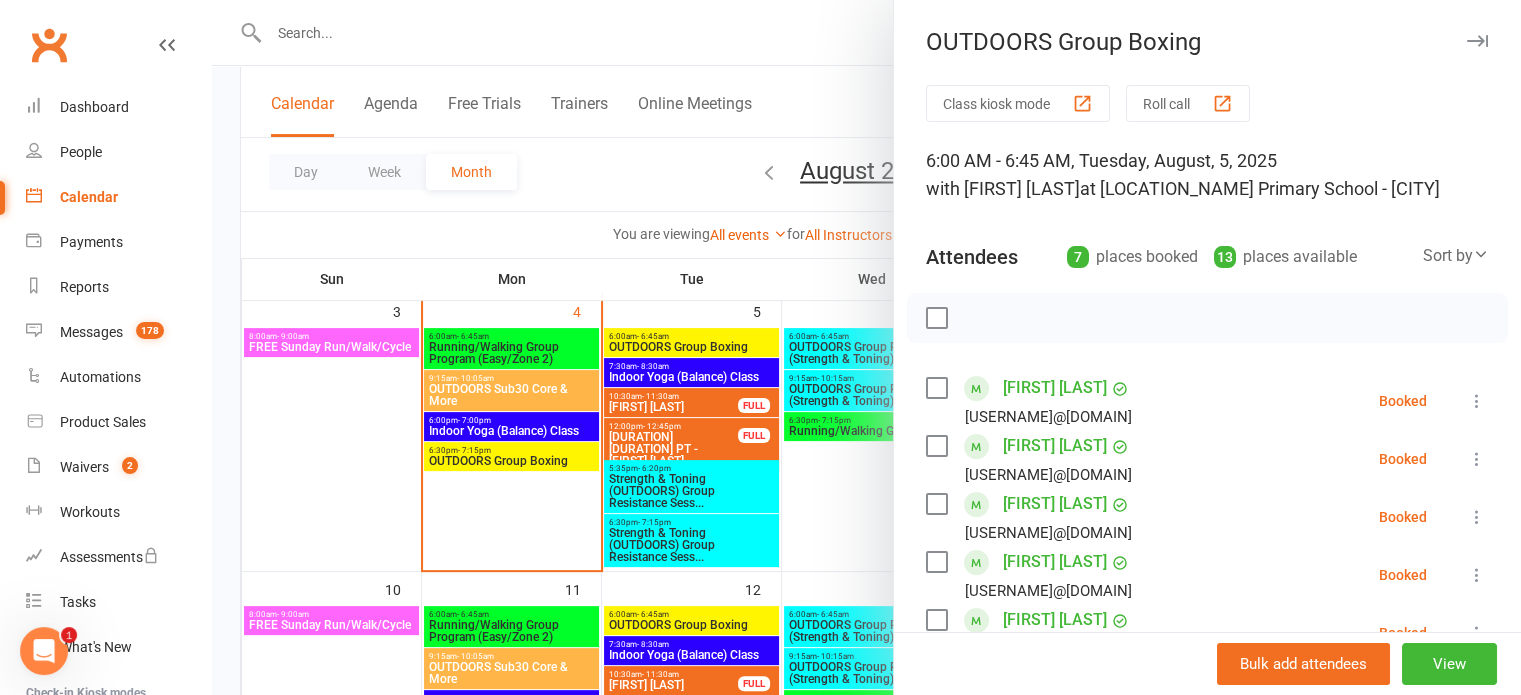 click at bounding box center (866, 347) 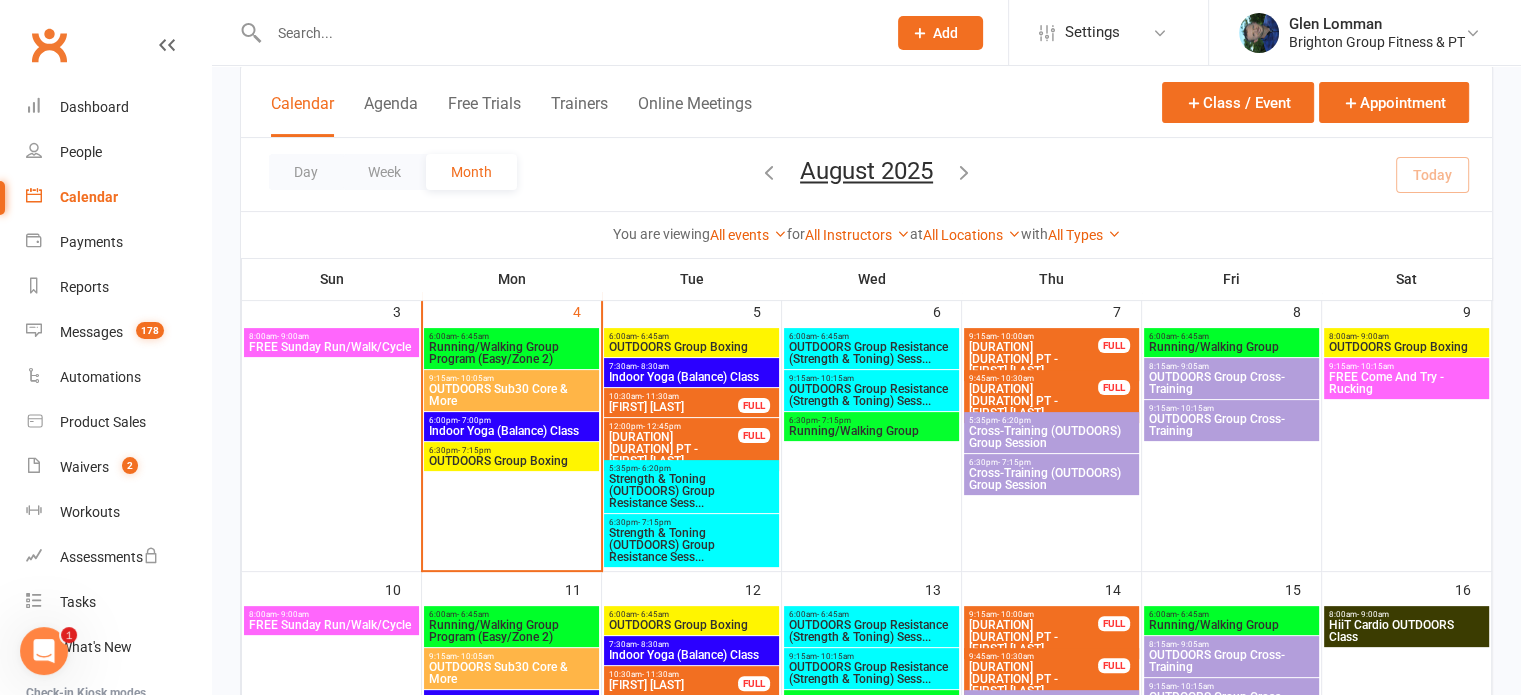 click on "Indoor Yoga (Balance) Class" at bounding box center (691, 377) 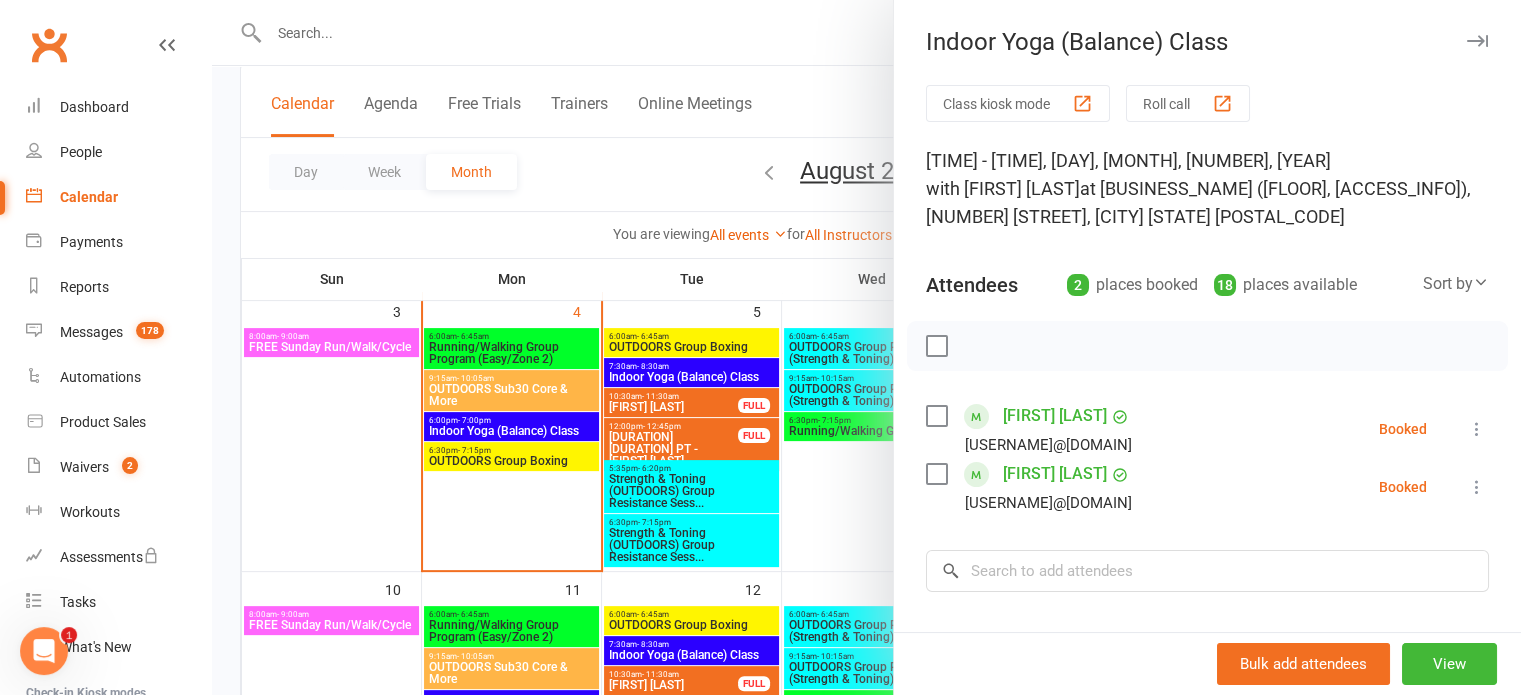 click at bounding box center [866, 347] 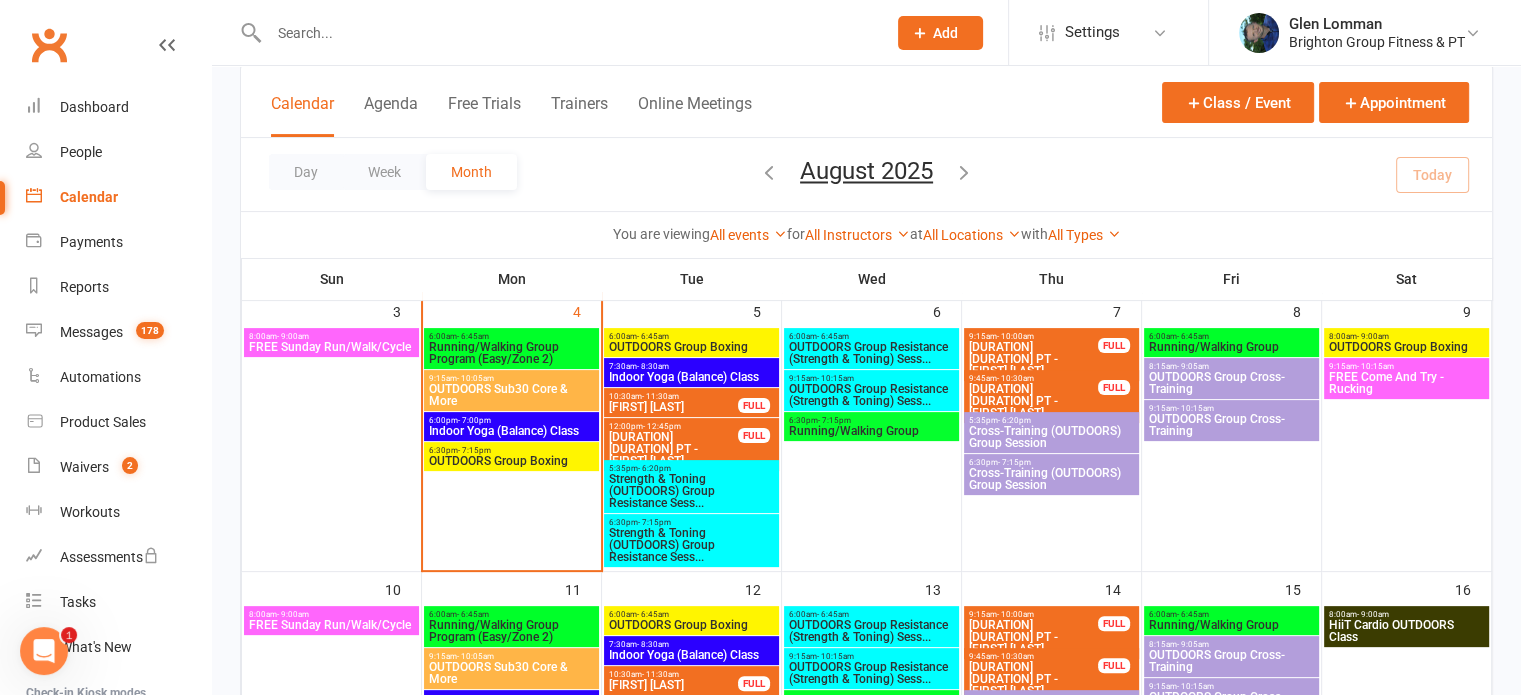 click on "Strength & Toning (OUTDOORS) Group Resistance Sess..." at bounding box center (691, 491) 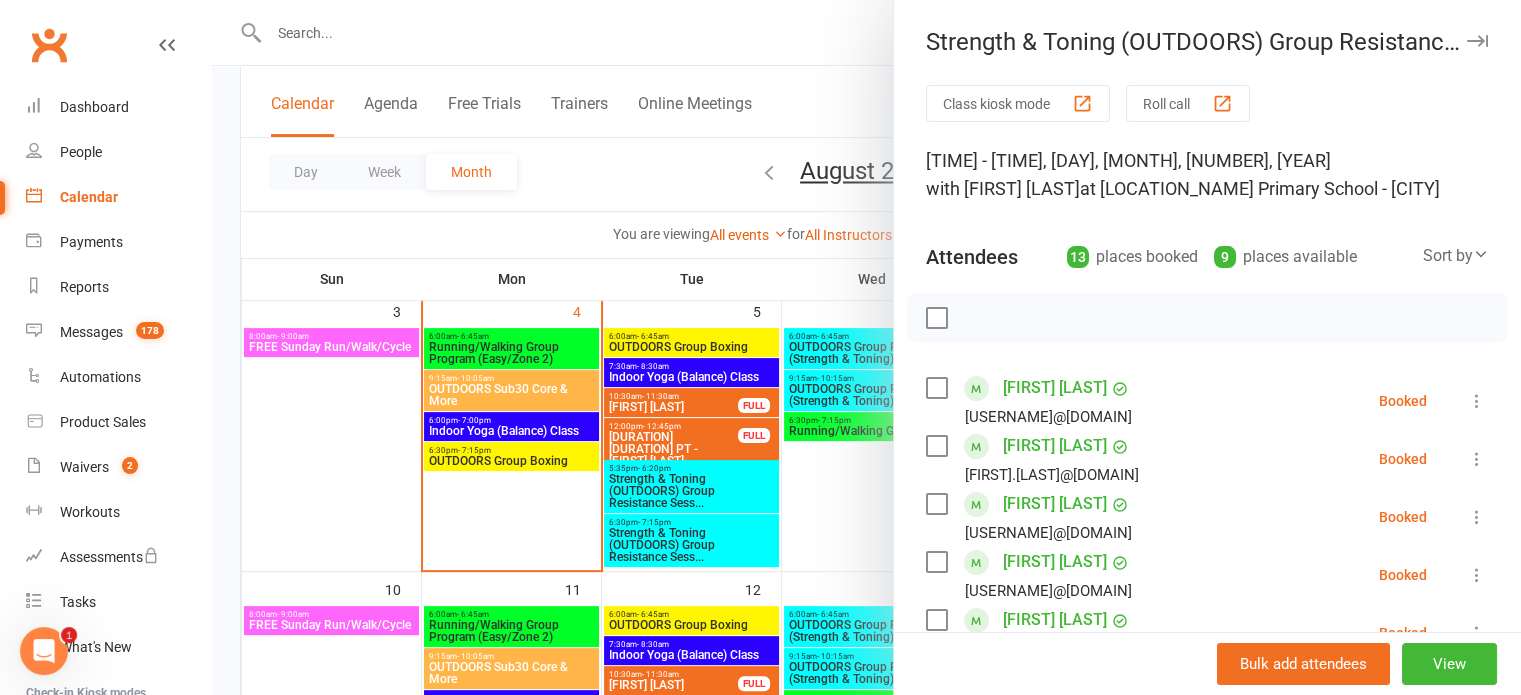 click at bounding box center (866, 347) 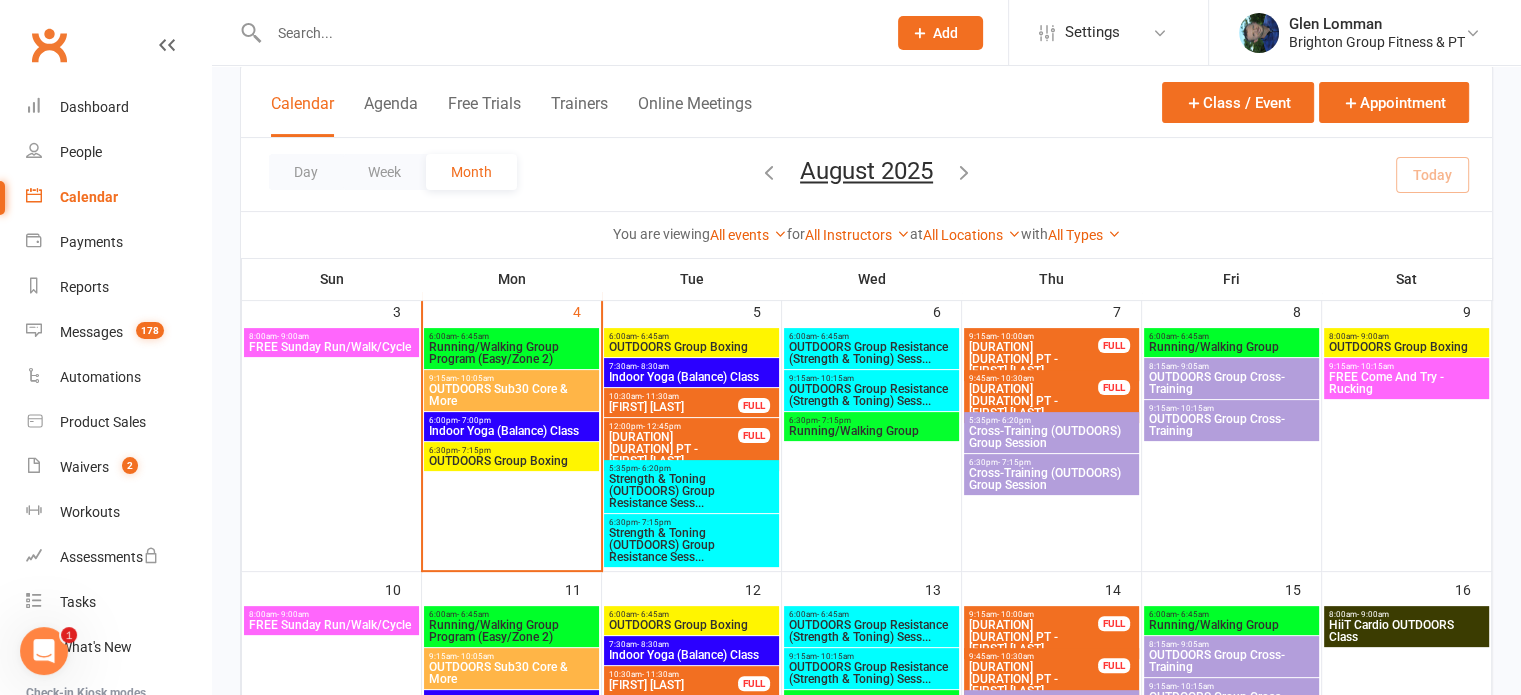 click on "Strength & Toning (OUTDOORS) Group Resistance Sess..." at bounding box center (691, 545) 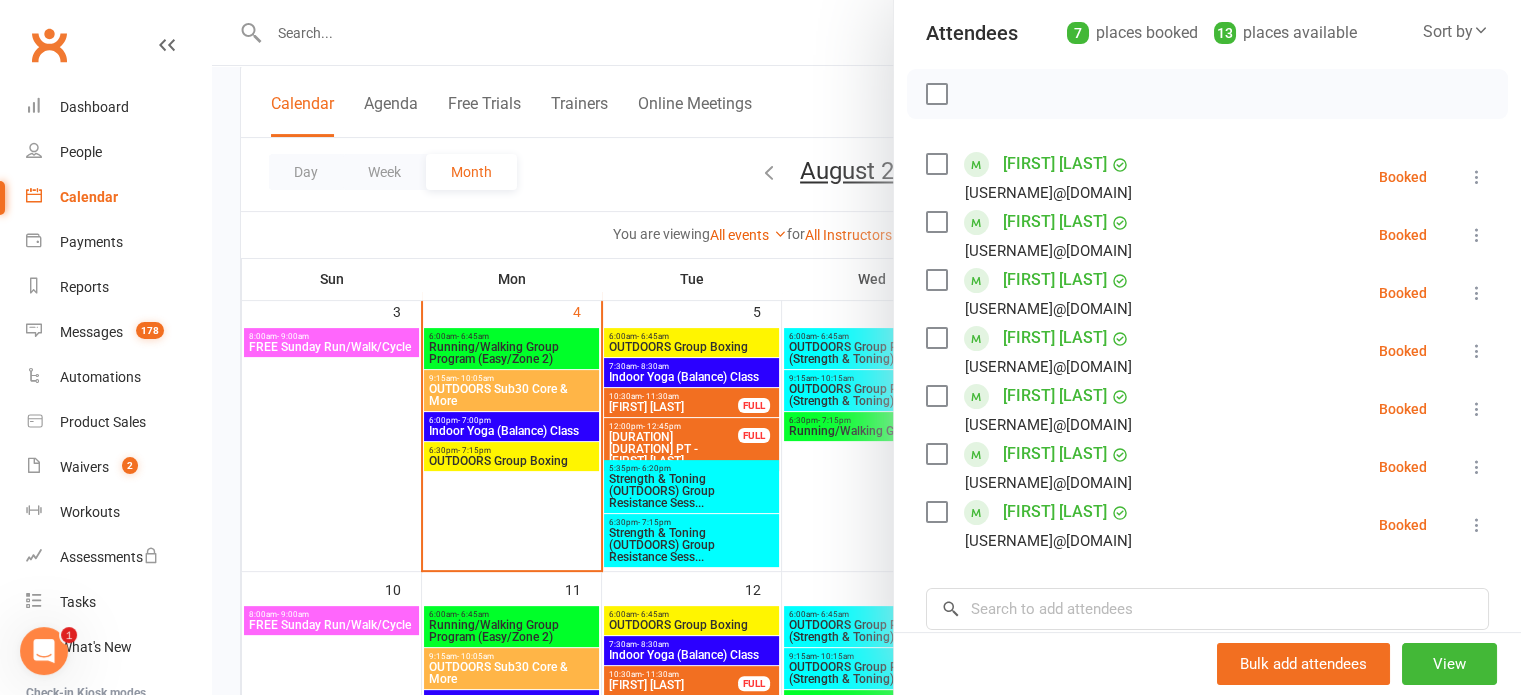 scroll, scrollTop: 231, scrollLeft: 0, axis: vertical 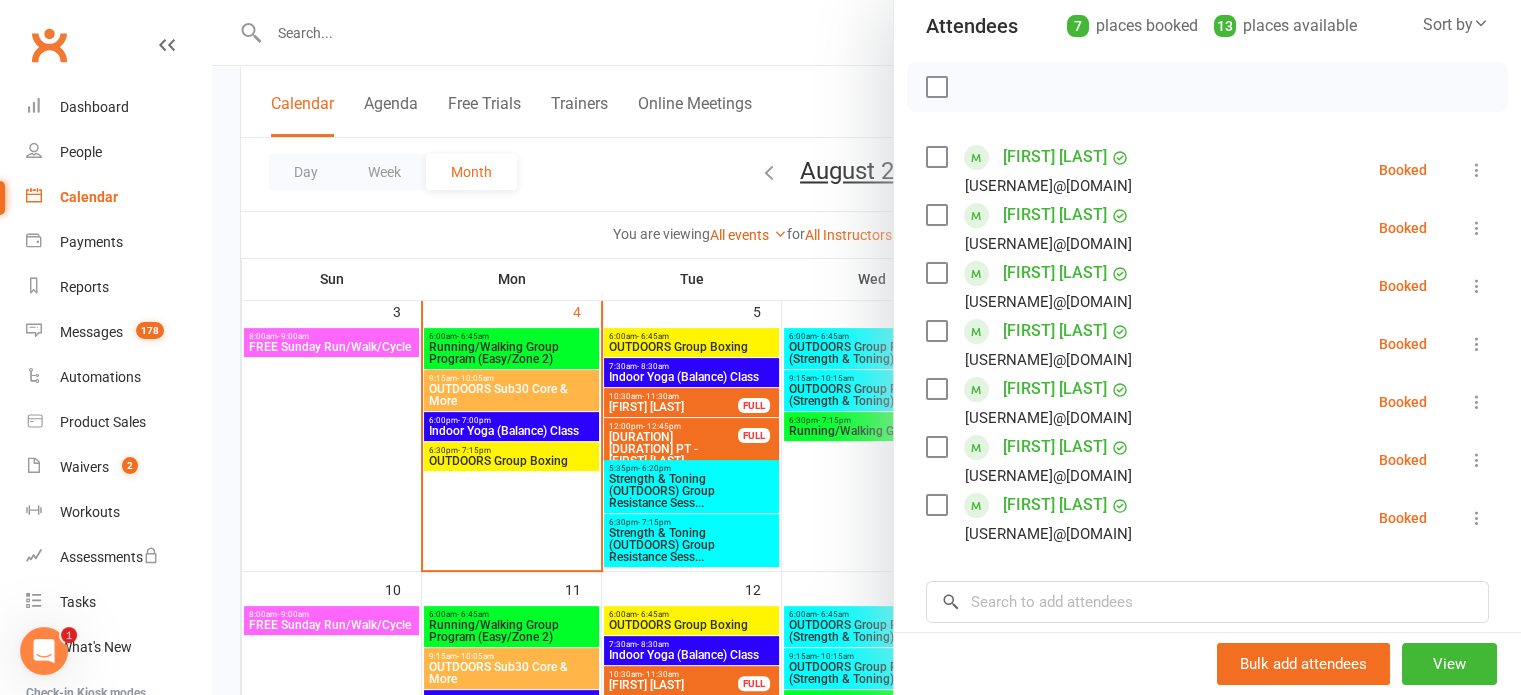 click at bounding box center (866, 347) 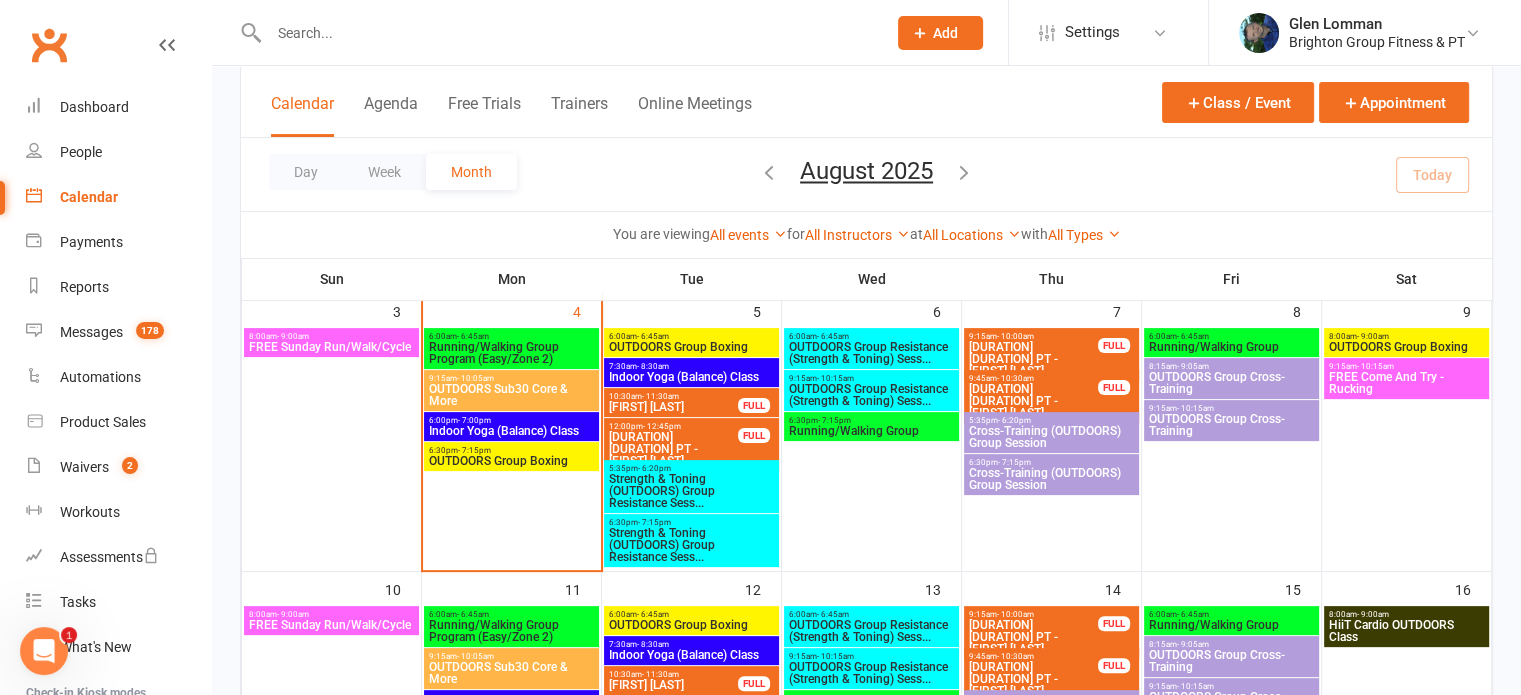 click on "FREE Come And Try - Rucking" at bounding box center [1407, 383] 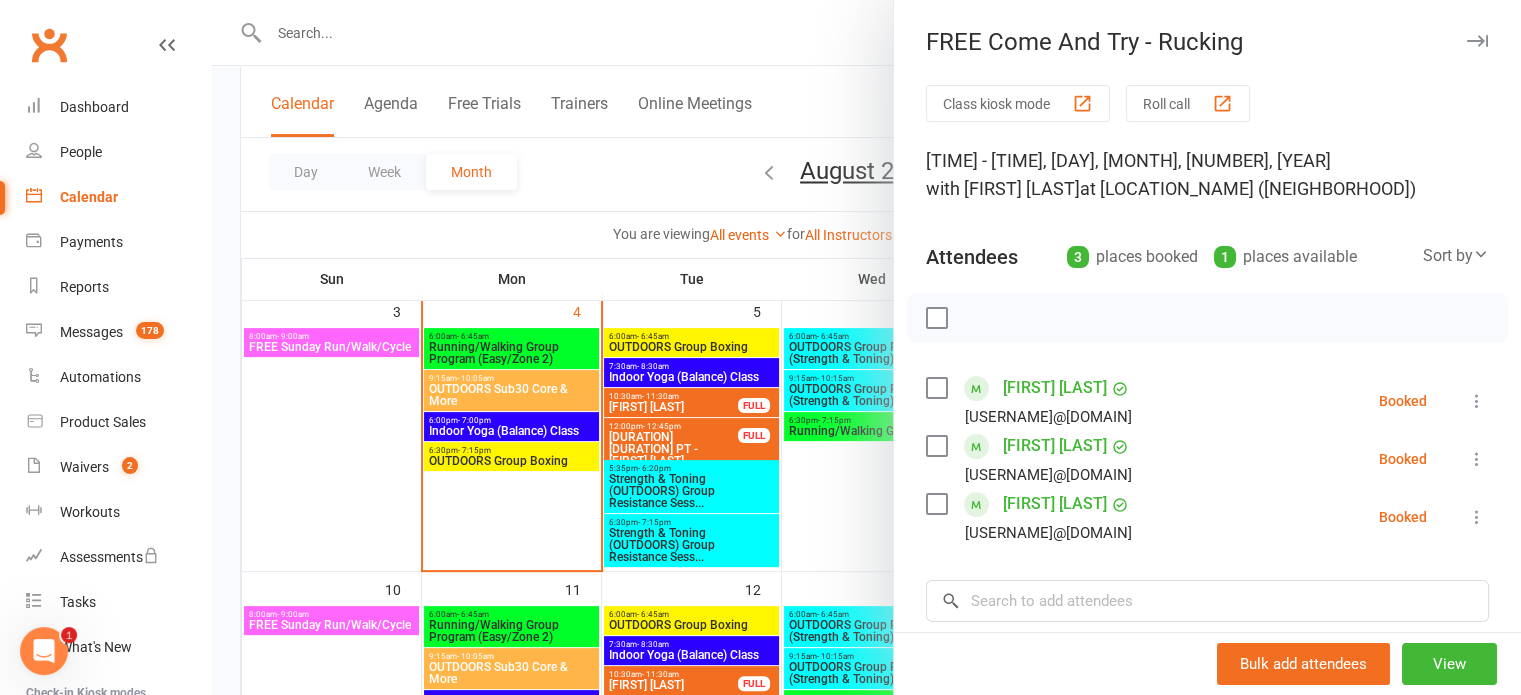 click at bounding box center [866, 347] 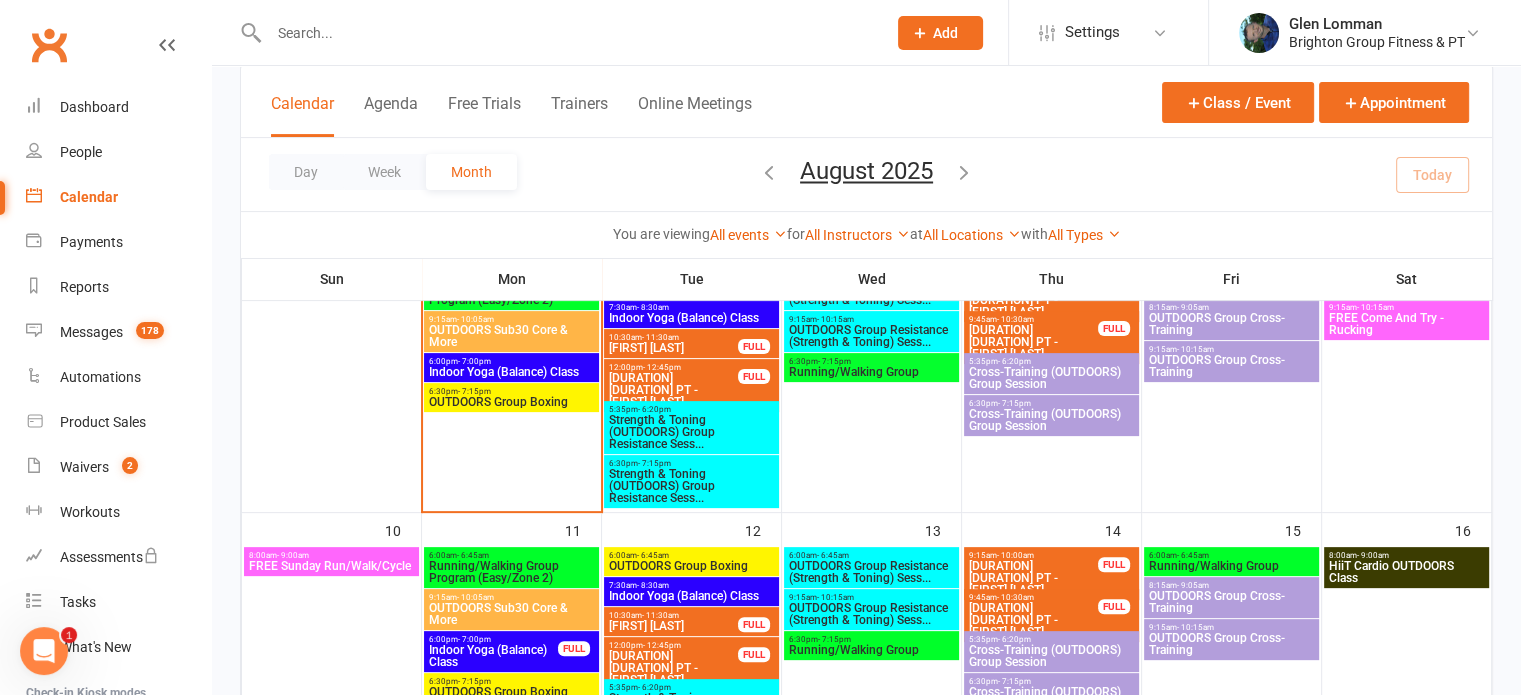 scroll, scrollTop: 511, scrollLeft: 0, axis: vertical 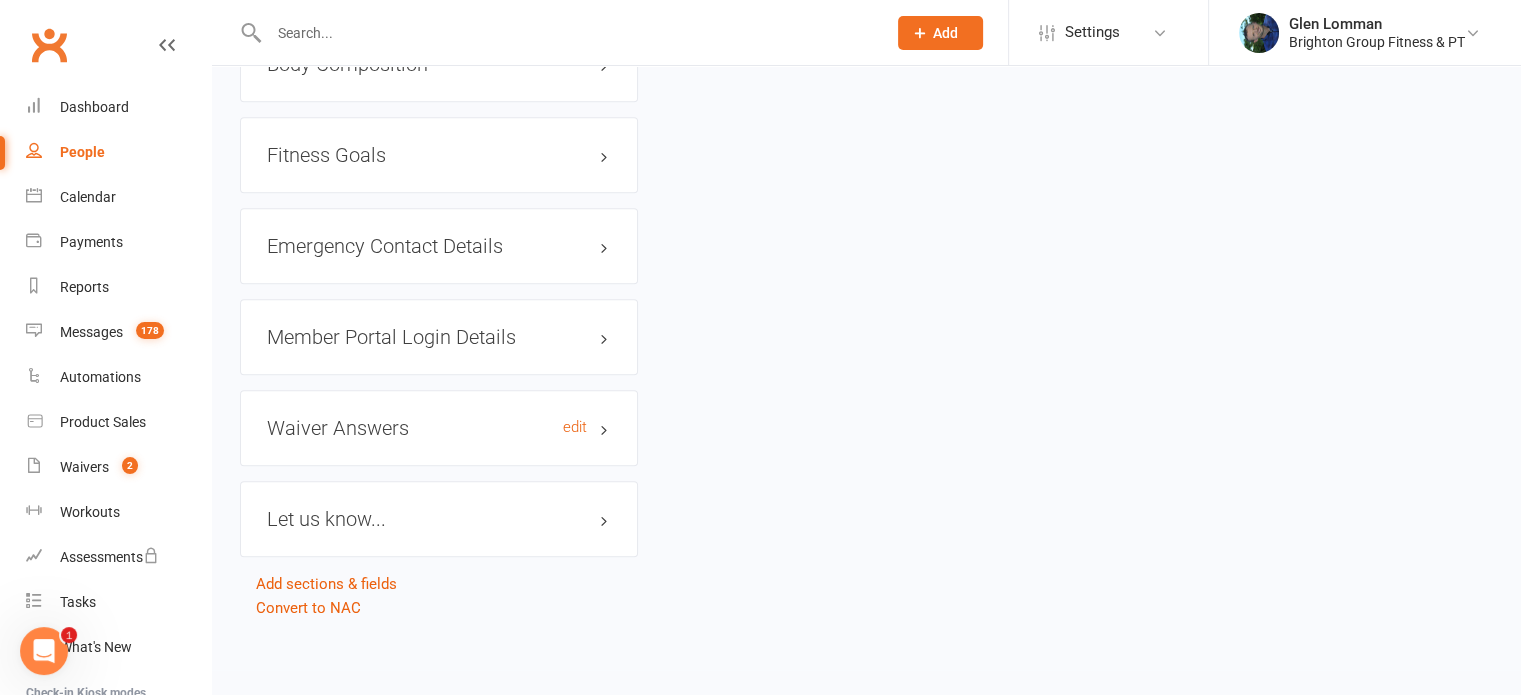 click on "Waiver Answers  edit" at bounding box center [439, 428] 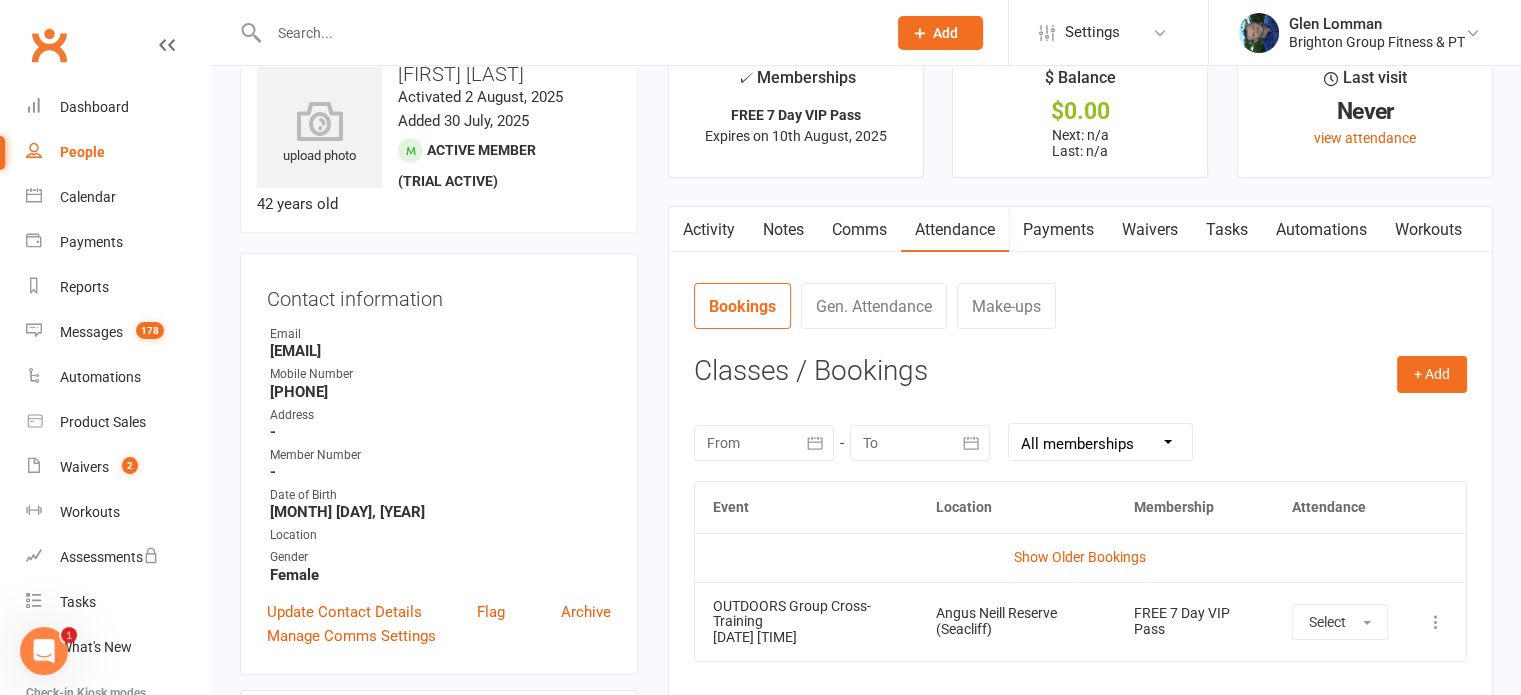scroll, scrollTop: 0, scrollLeft: 0, axis: both 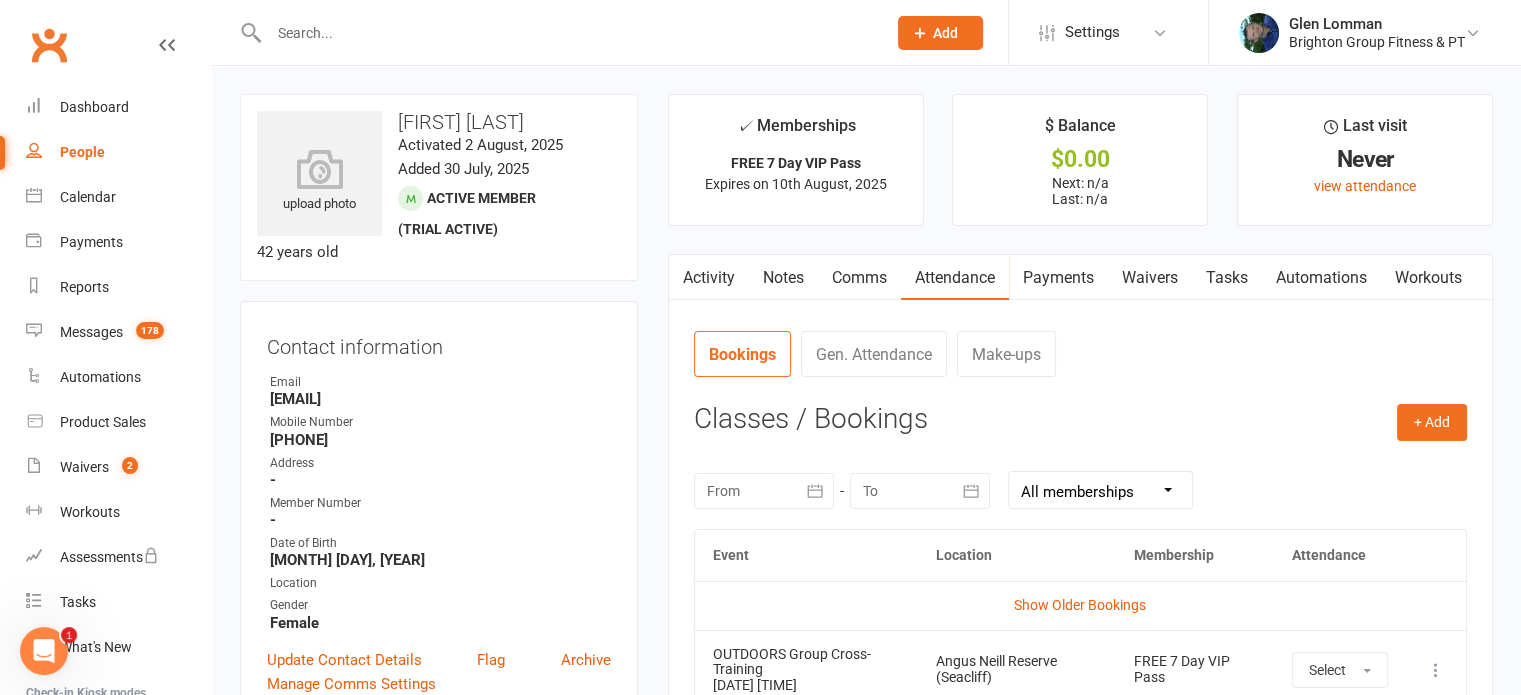 click on "Activity" at bounding box center (709, 278) 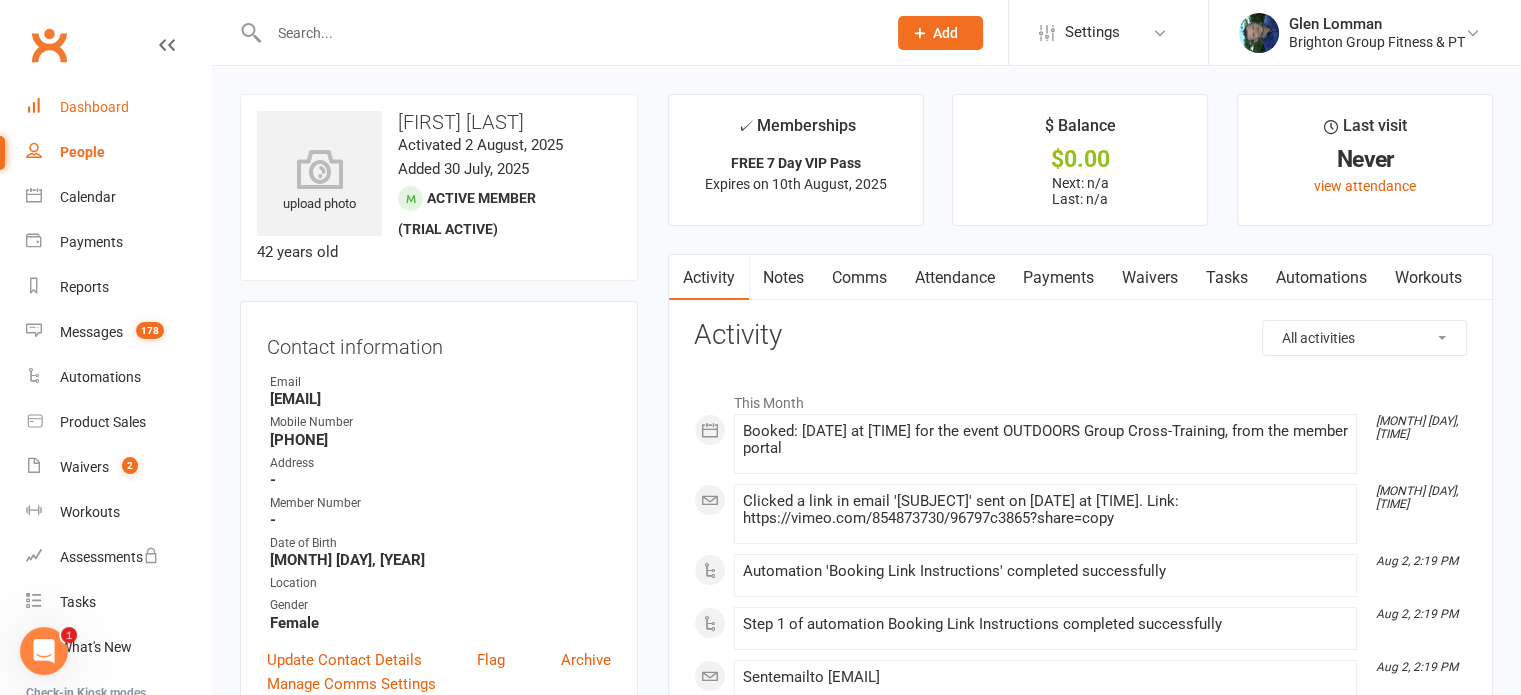 click on "Dashboard" at bounding box center [94, 107] 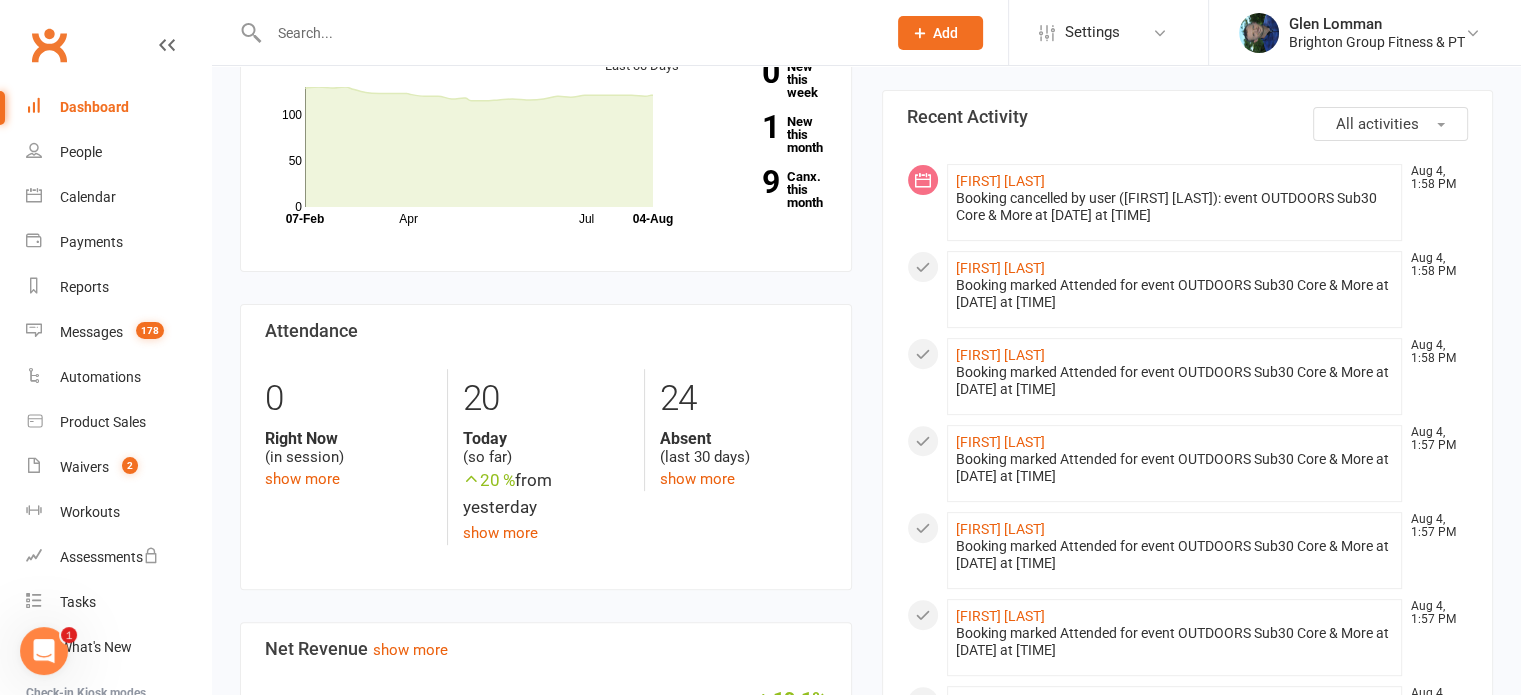 scroll, scrollTop: 638, scrollLeft: 0, axis: vertical 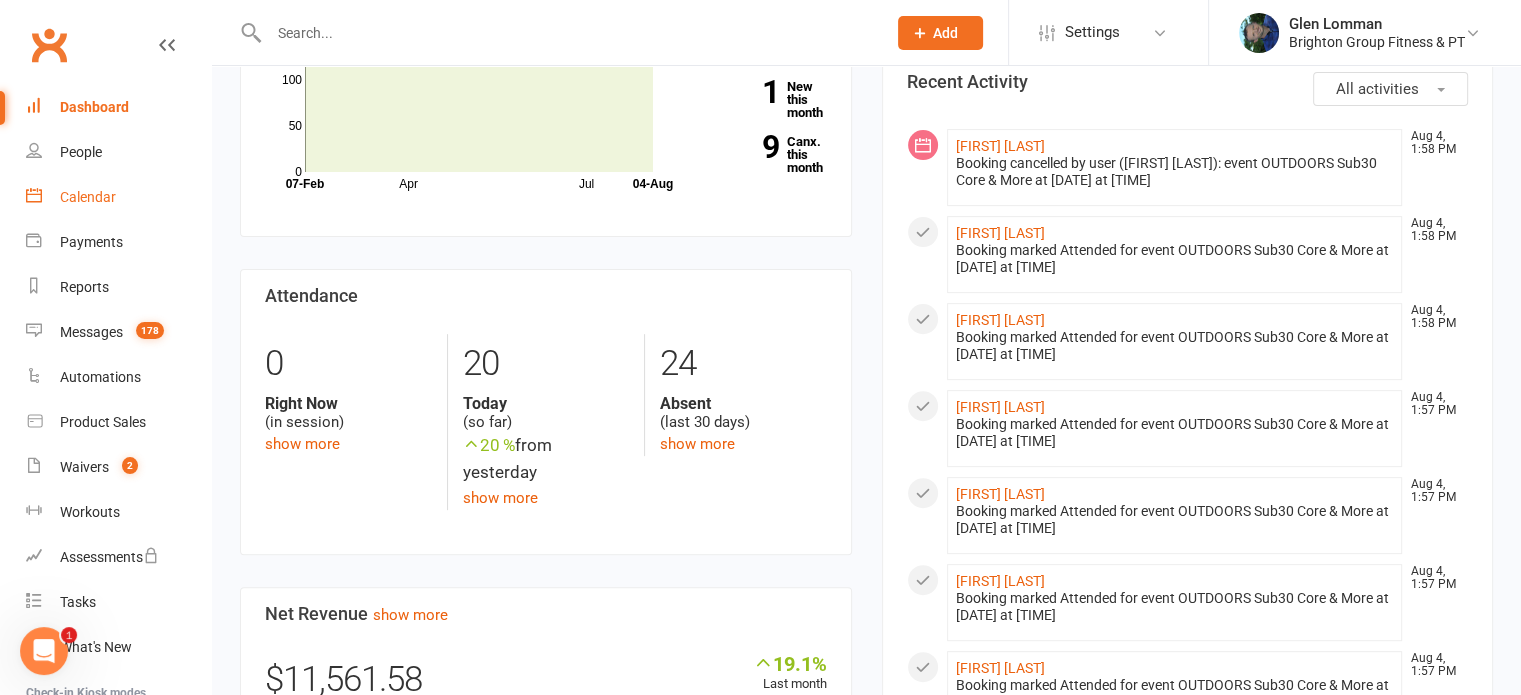 click on "Calendar" at bounding box center [88, 197] 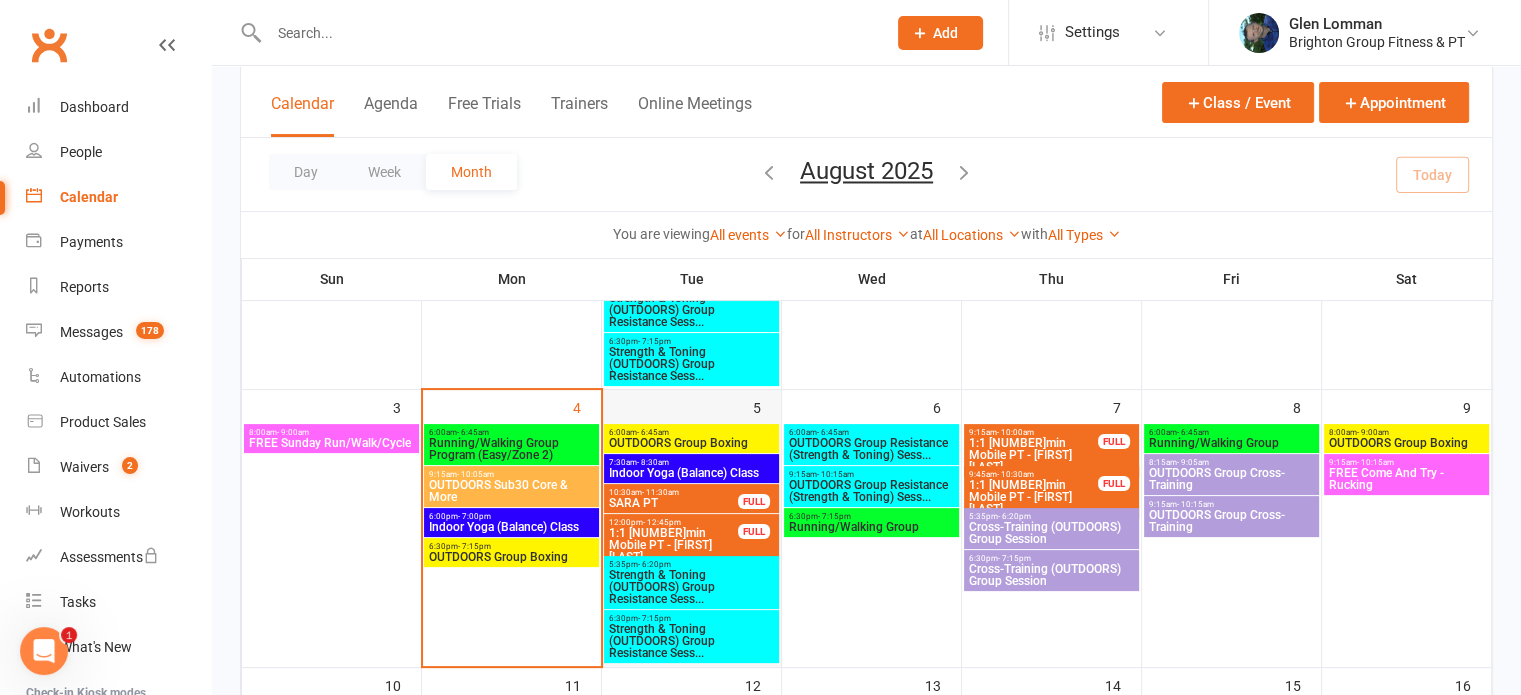 scroll, scrollTop: 352, scrollLeft: 0, axis: vertical 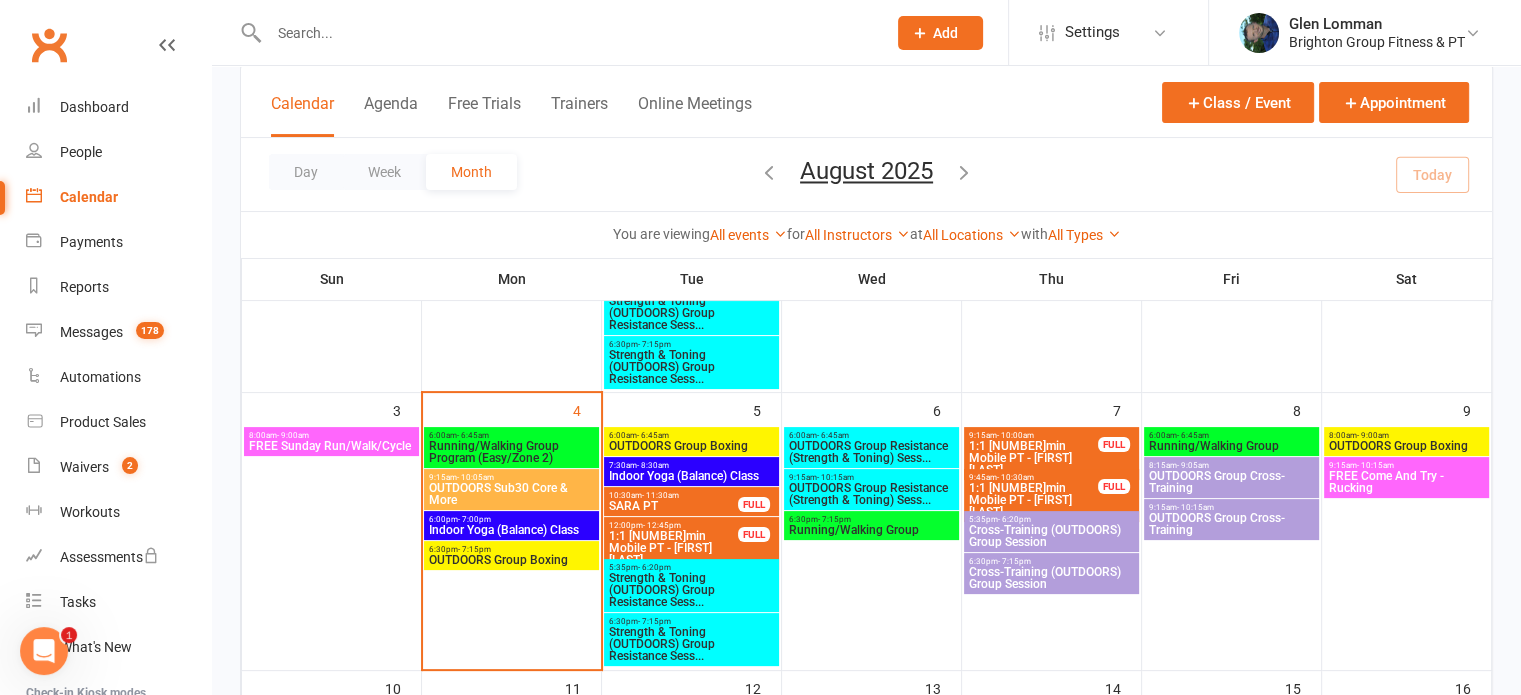 click on "OUTDOORS Sub30 Core & More" at bounding box center [511, 494] 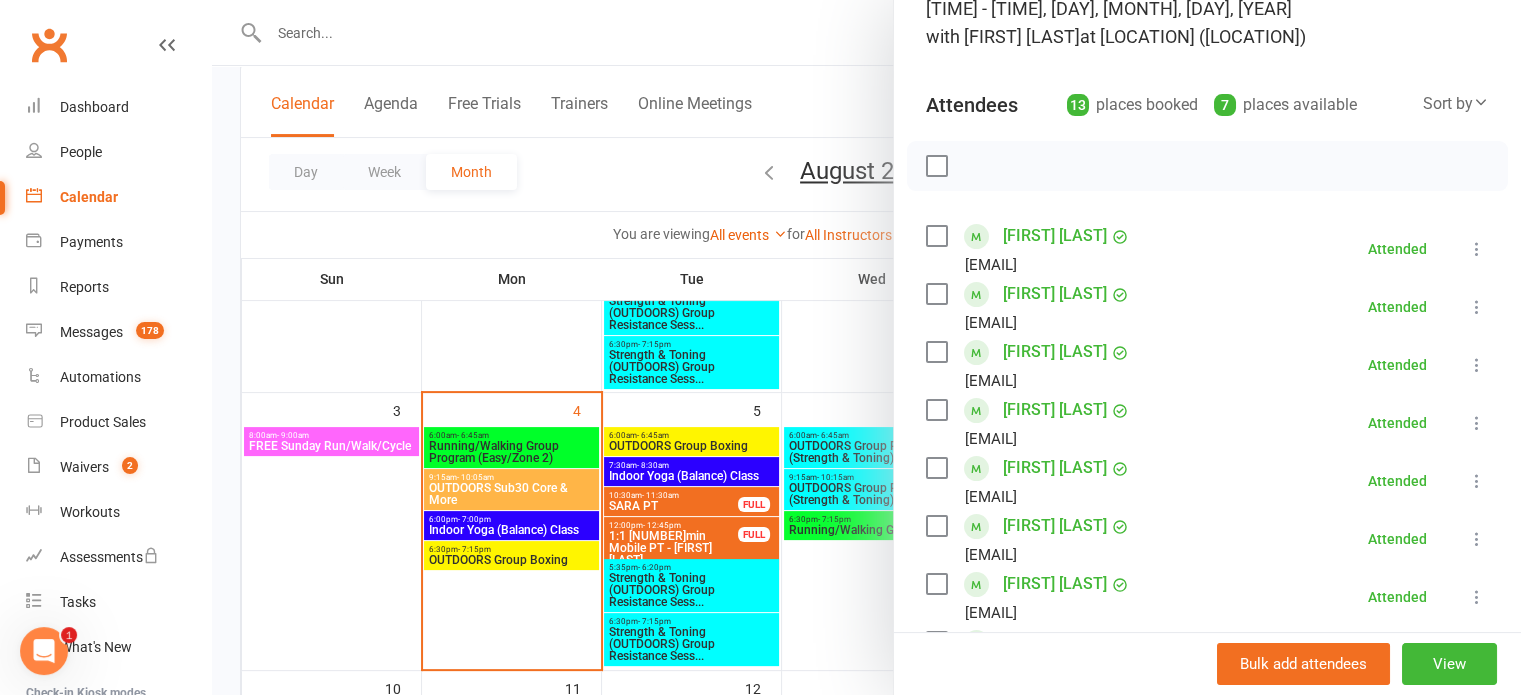 scroll, scrollTop: 222, scrollLeft: 0, axis: vertical 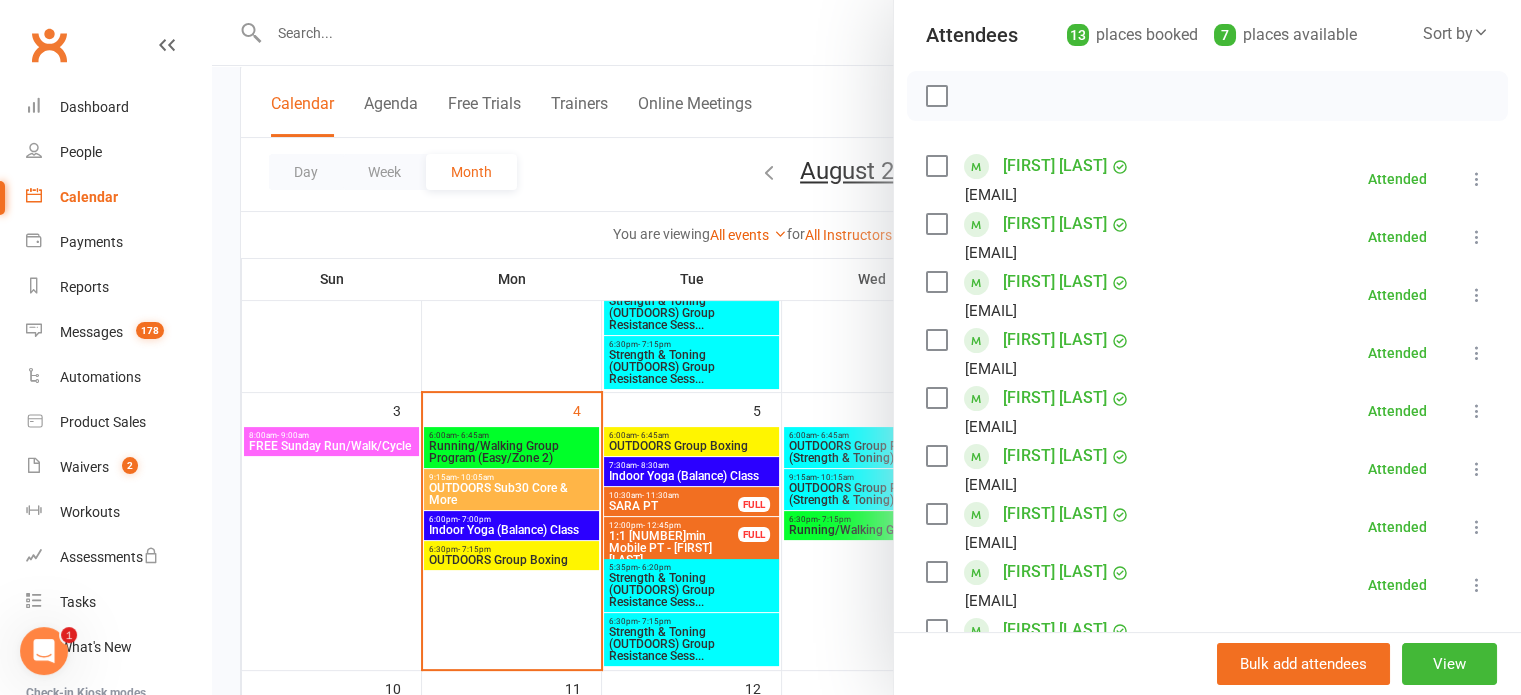 click at bounding box center (1477, 295) 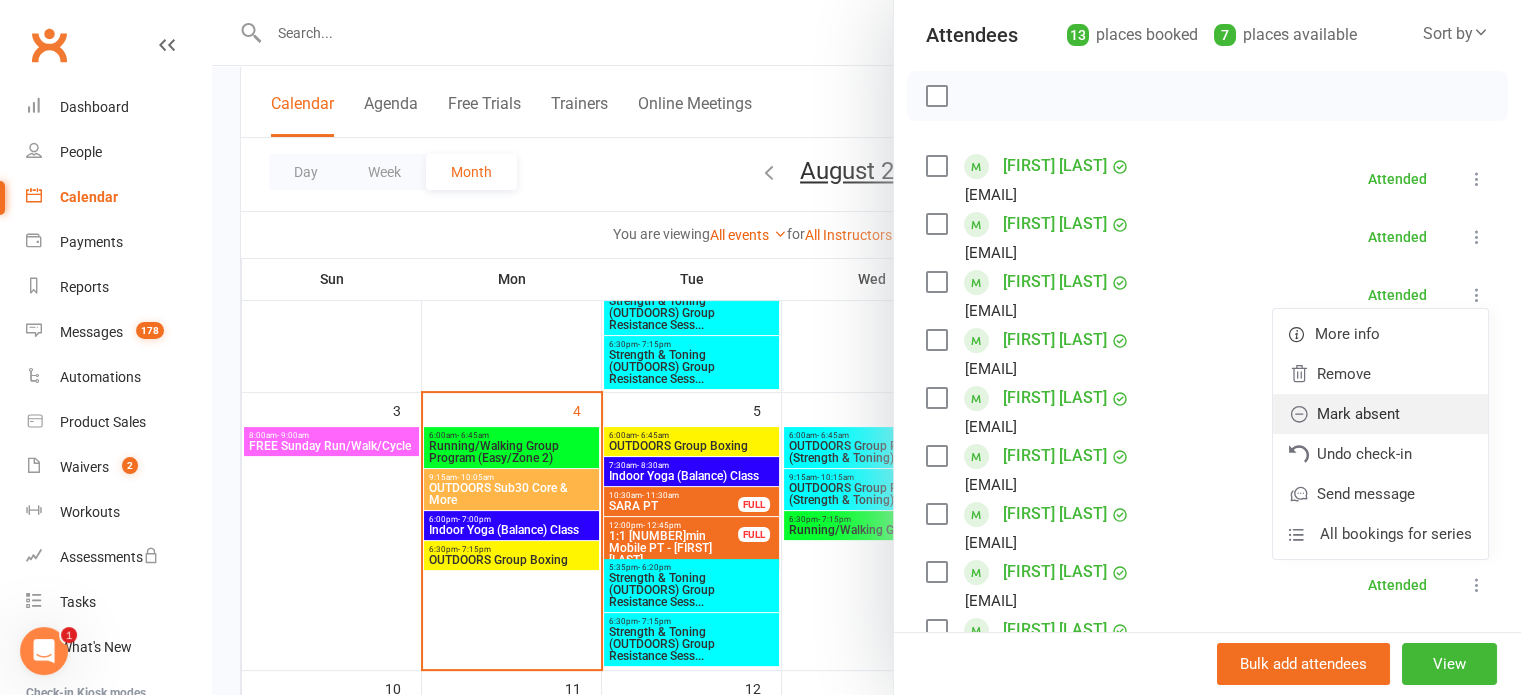 click on "Mark absent" at bounding box center [1380, 414] 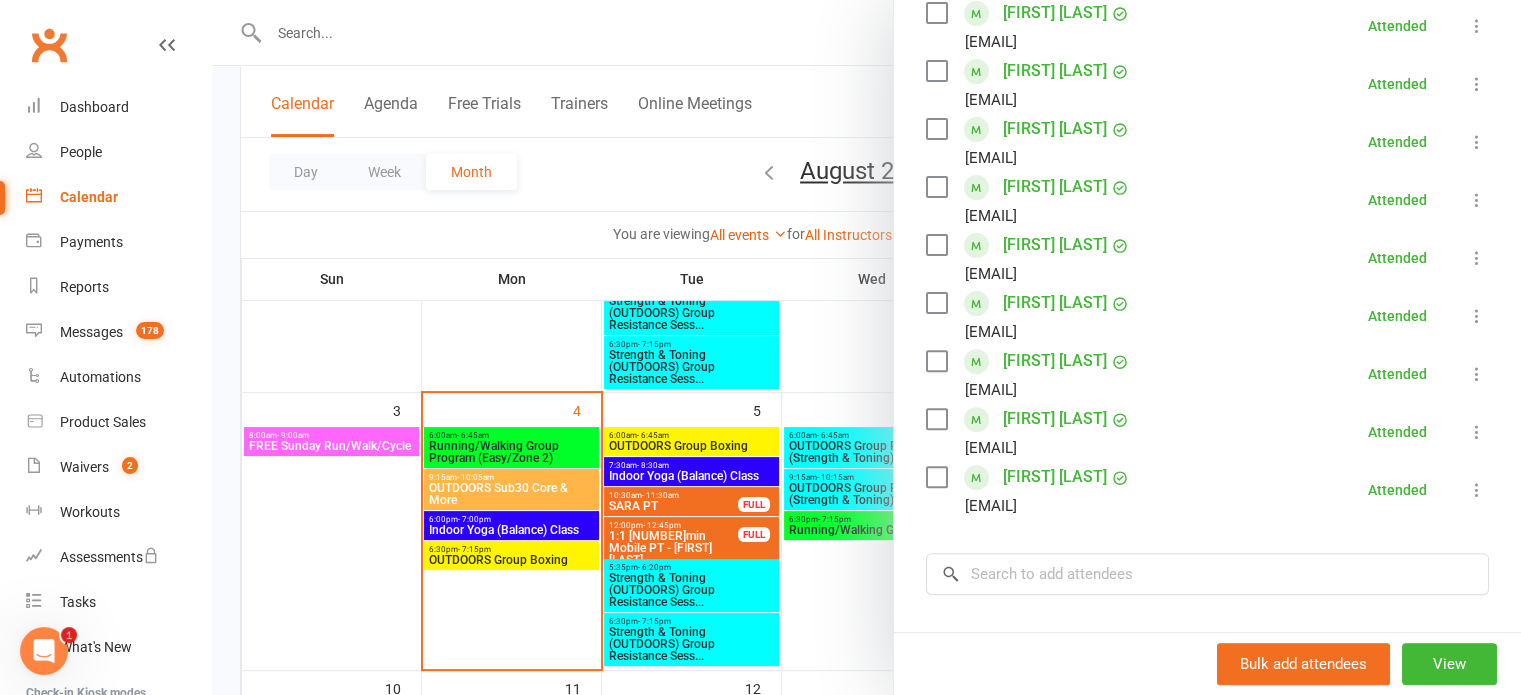 scroll, scrollTop: 608, scrollLeft: 0, axis: vertical 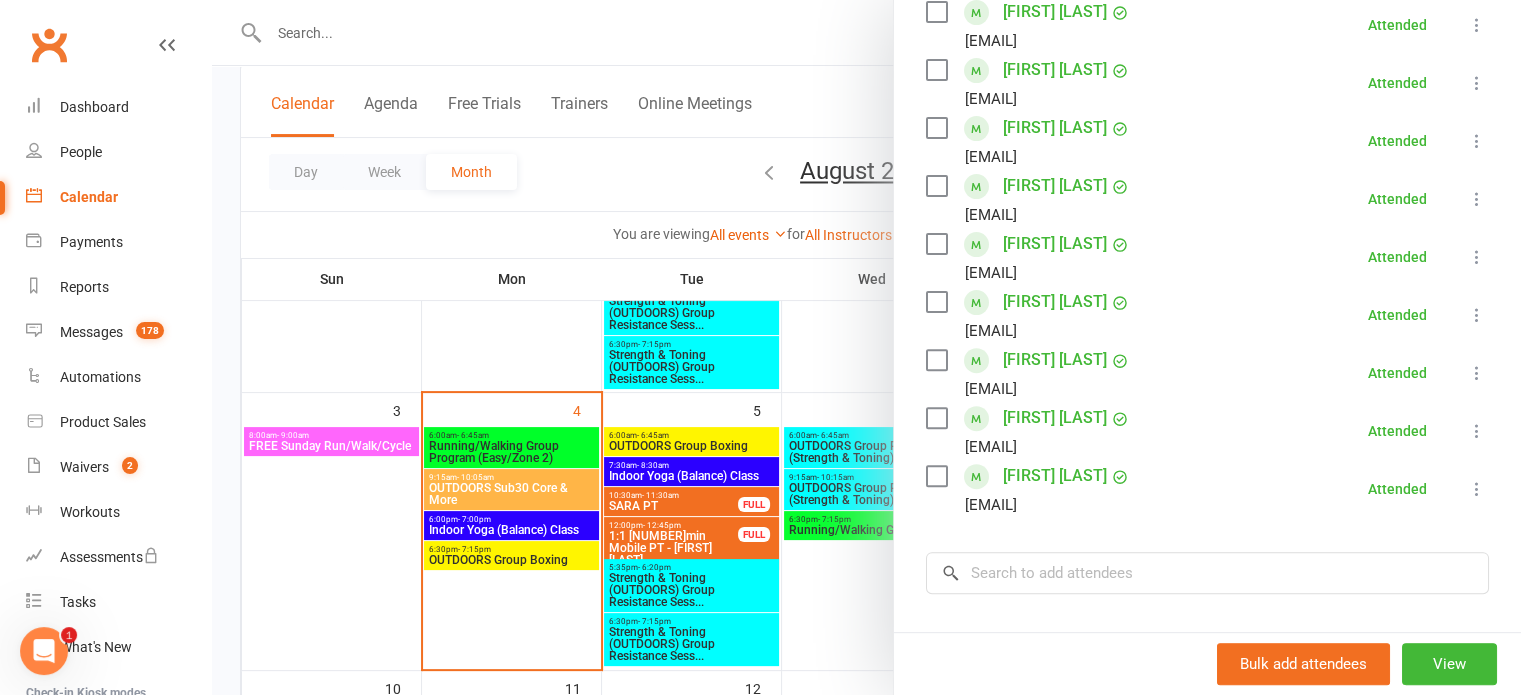click at bounding box center [1477, 489] 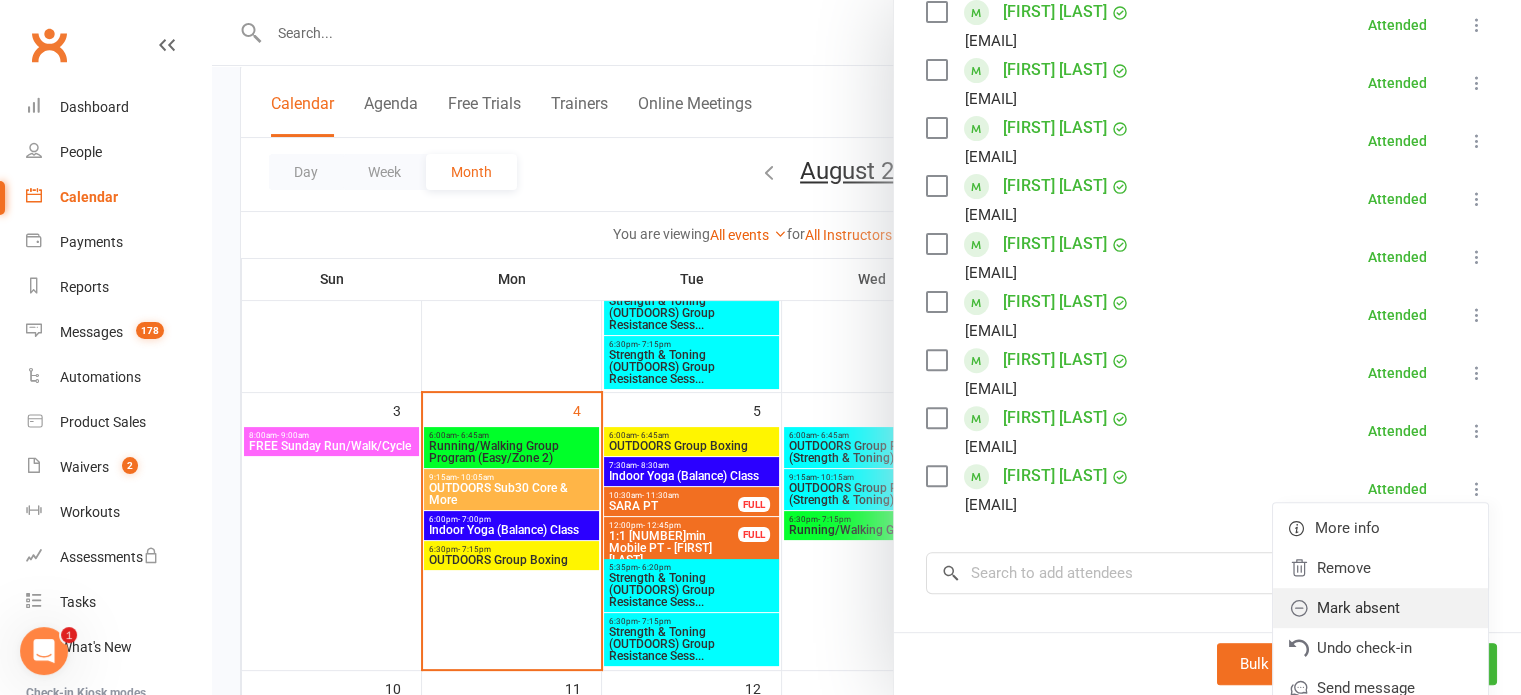 click on "Mark absent" at bounding box center [1380, 608] 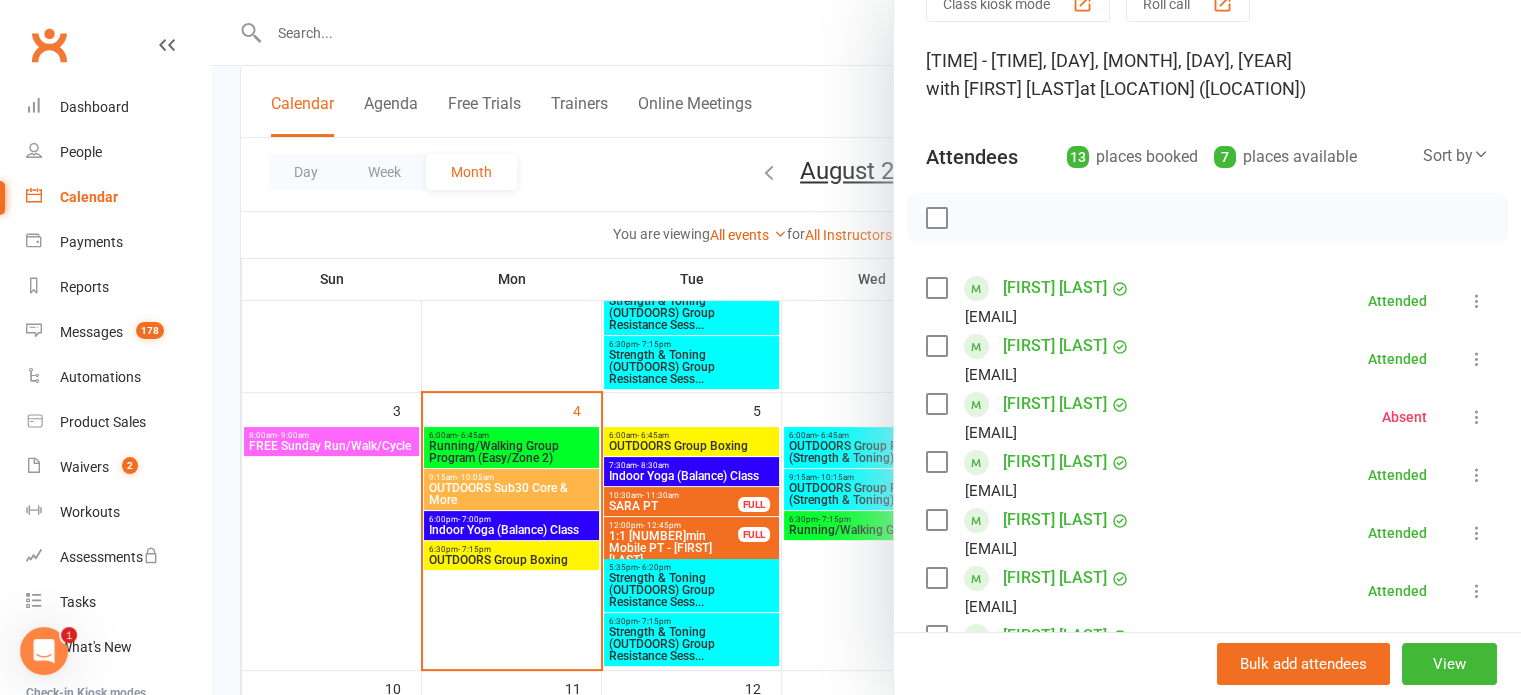 scroll, scrollTop: 0, scrollLeft: 0, axis: both 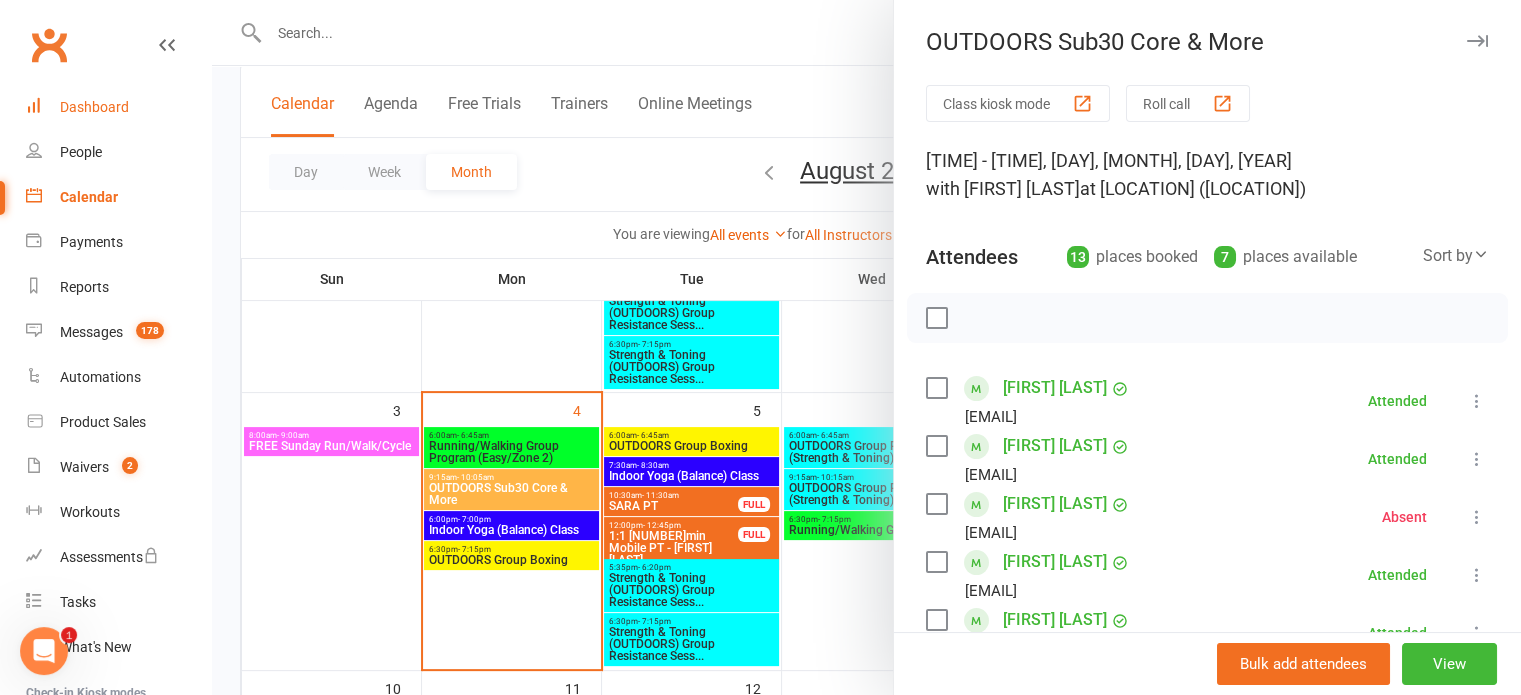 click on "Dashboard" at bounding box center (94, 107) 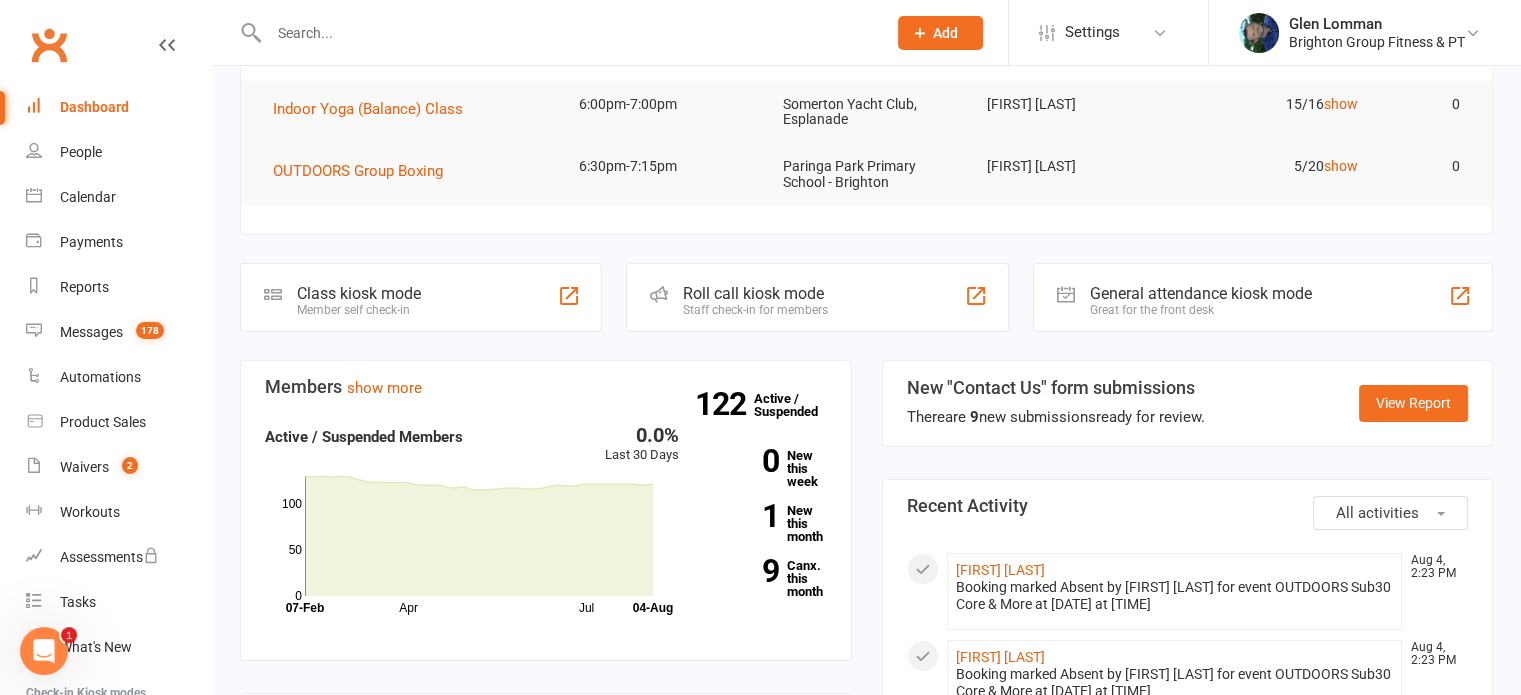 scroll, scrollTop: 0, scrollLeft: 0, axis: both 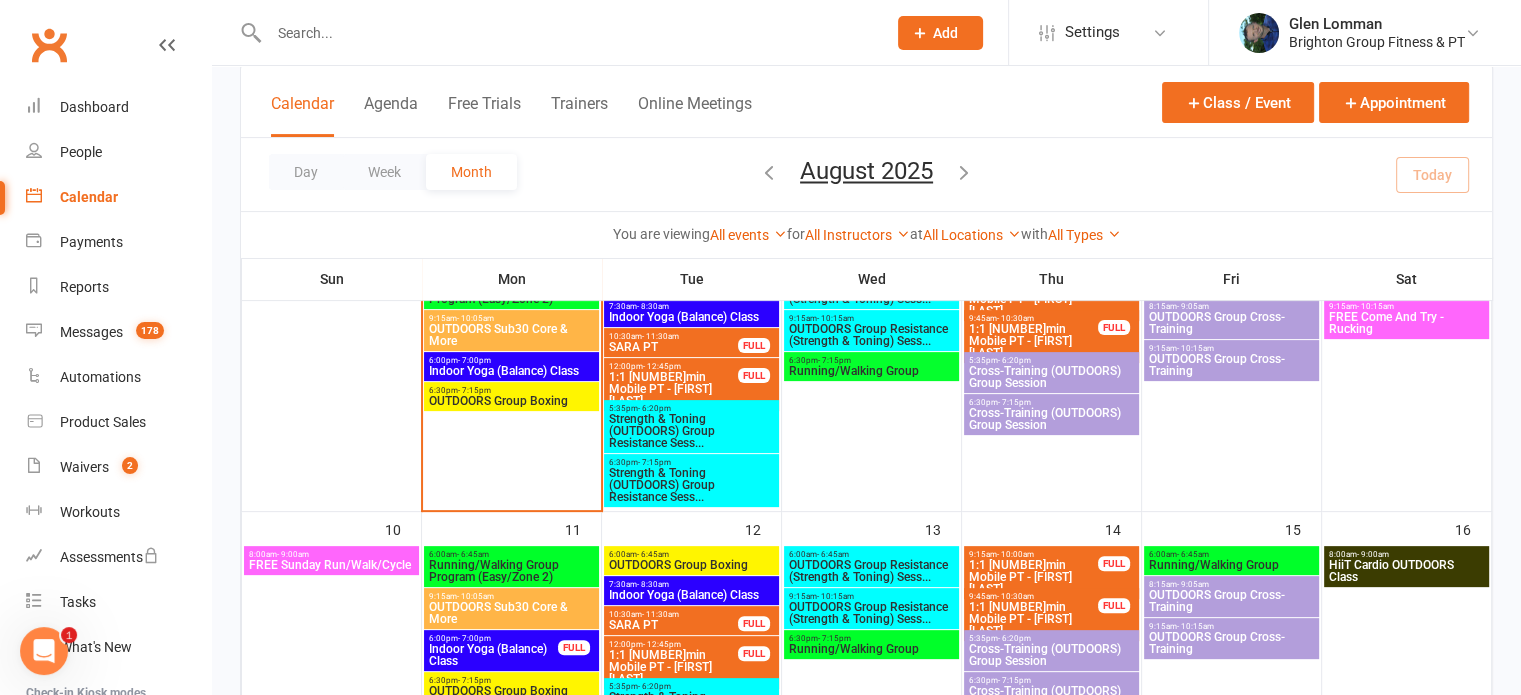 click at bounding box center [567, 33] 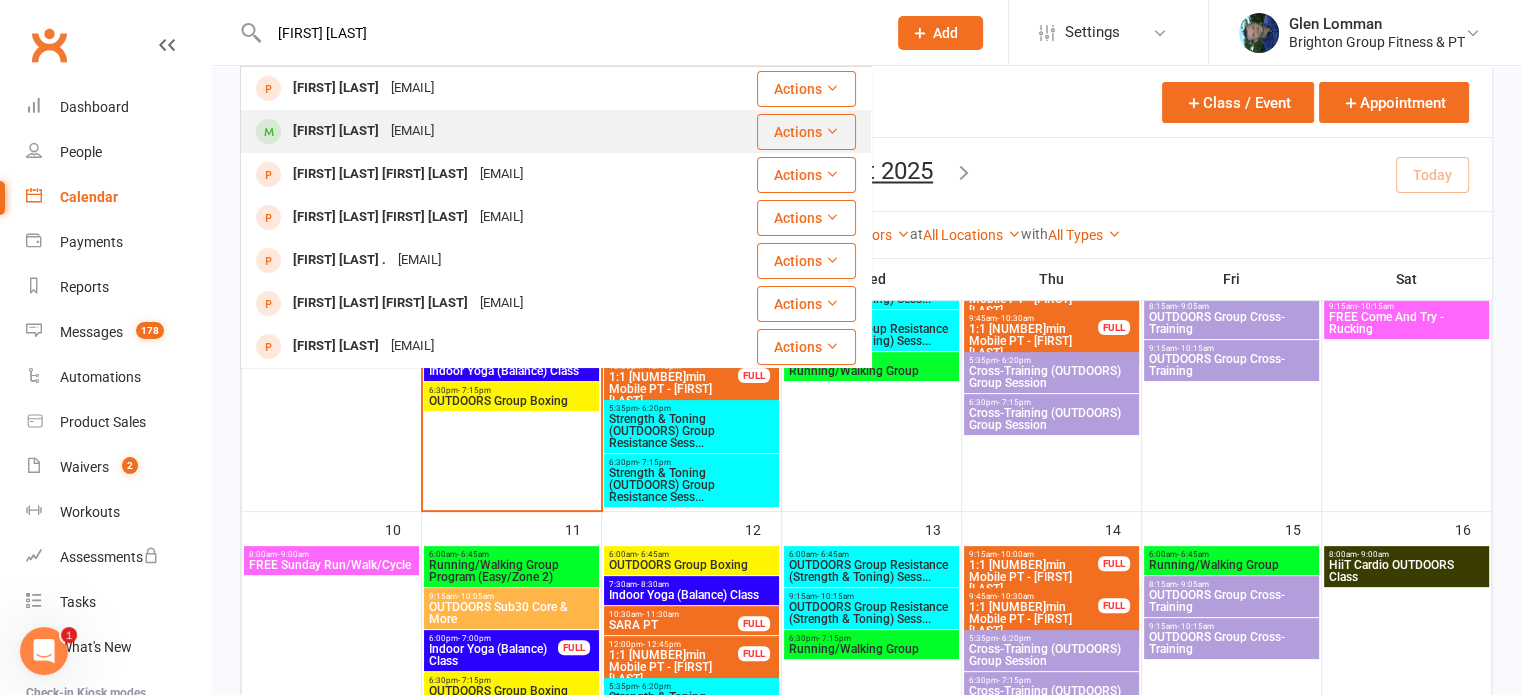 type on "[FIRST] [LAST]" 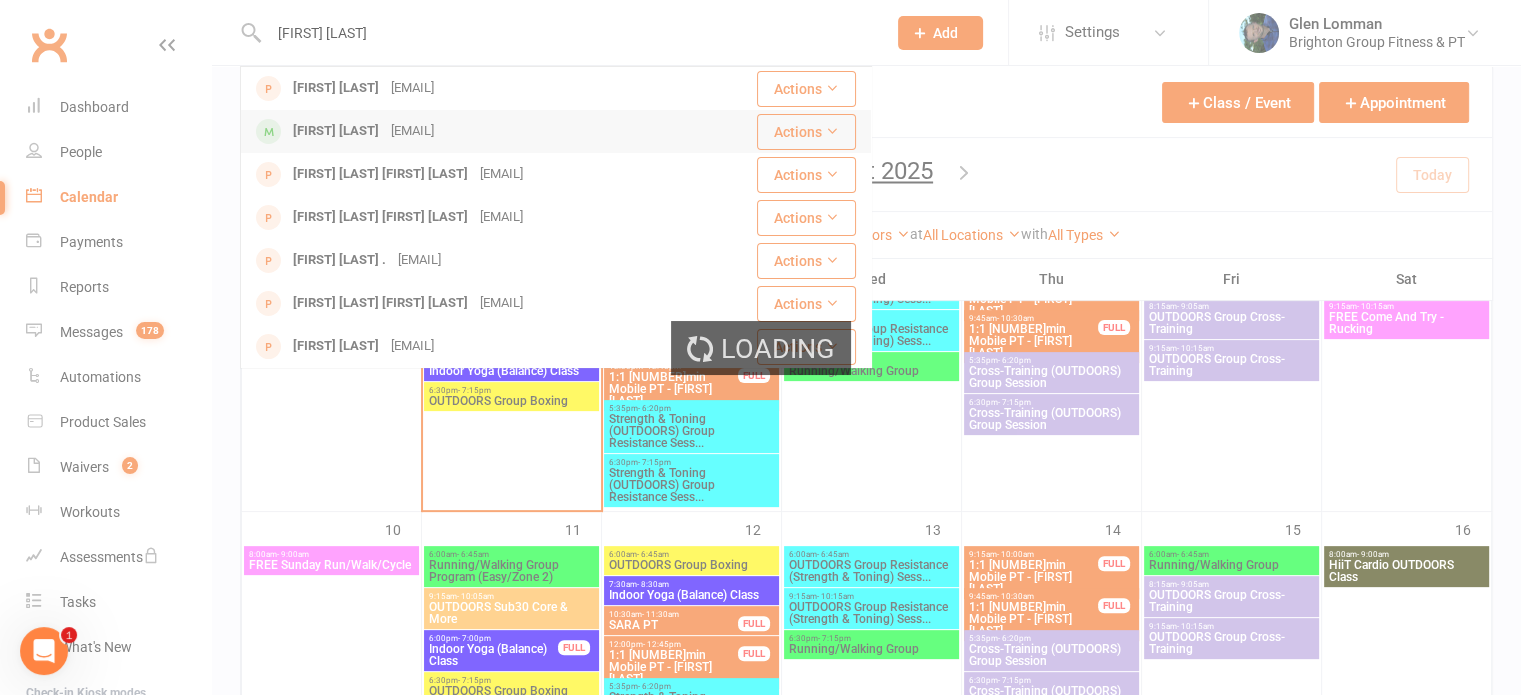 type 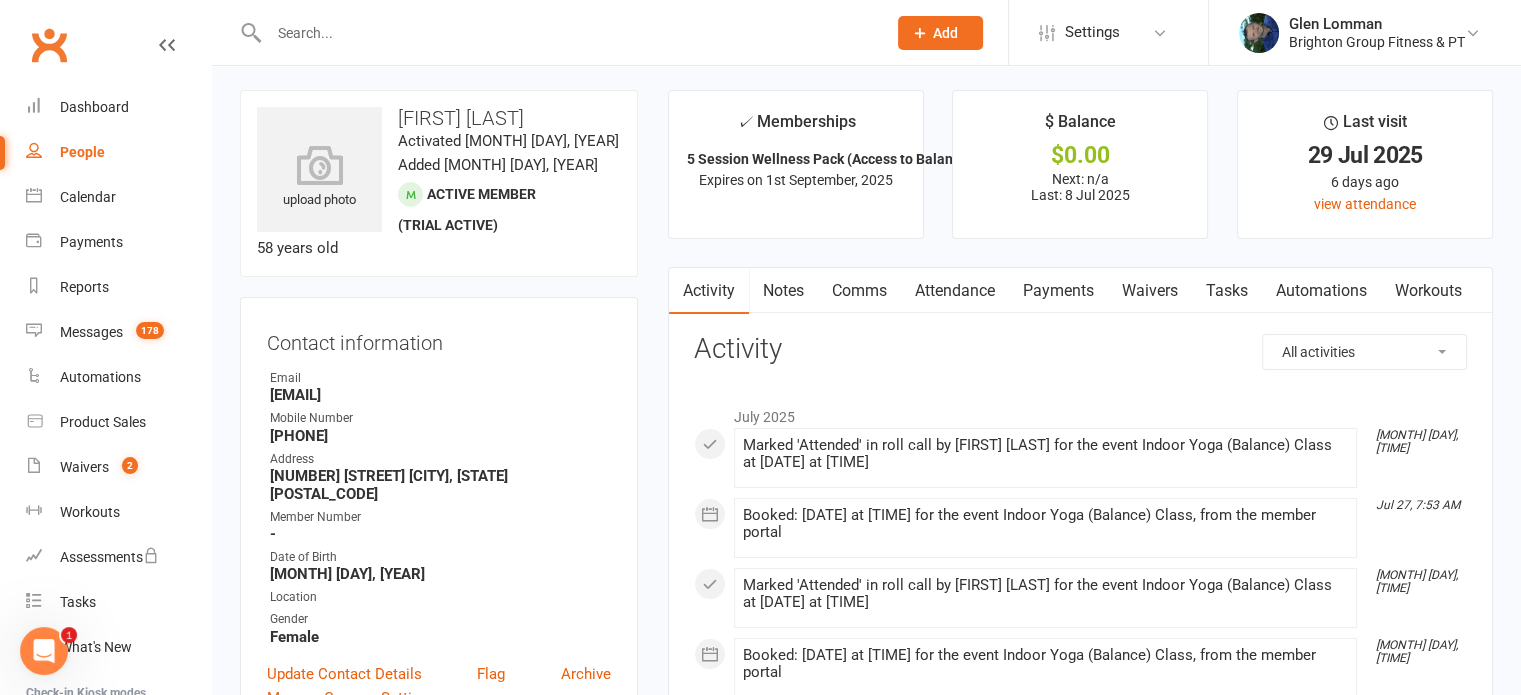 scroll, scrollTop: 0, scrollLeft: 0, axis: both 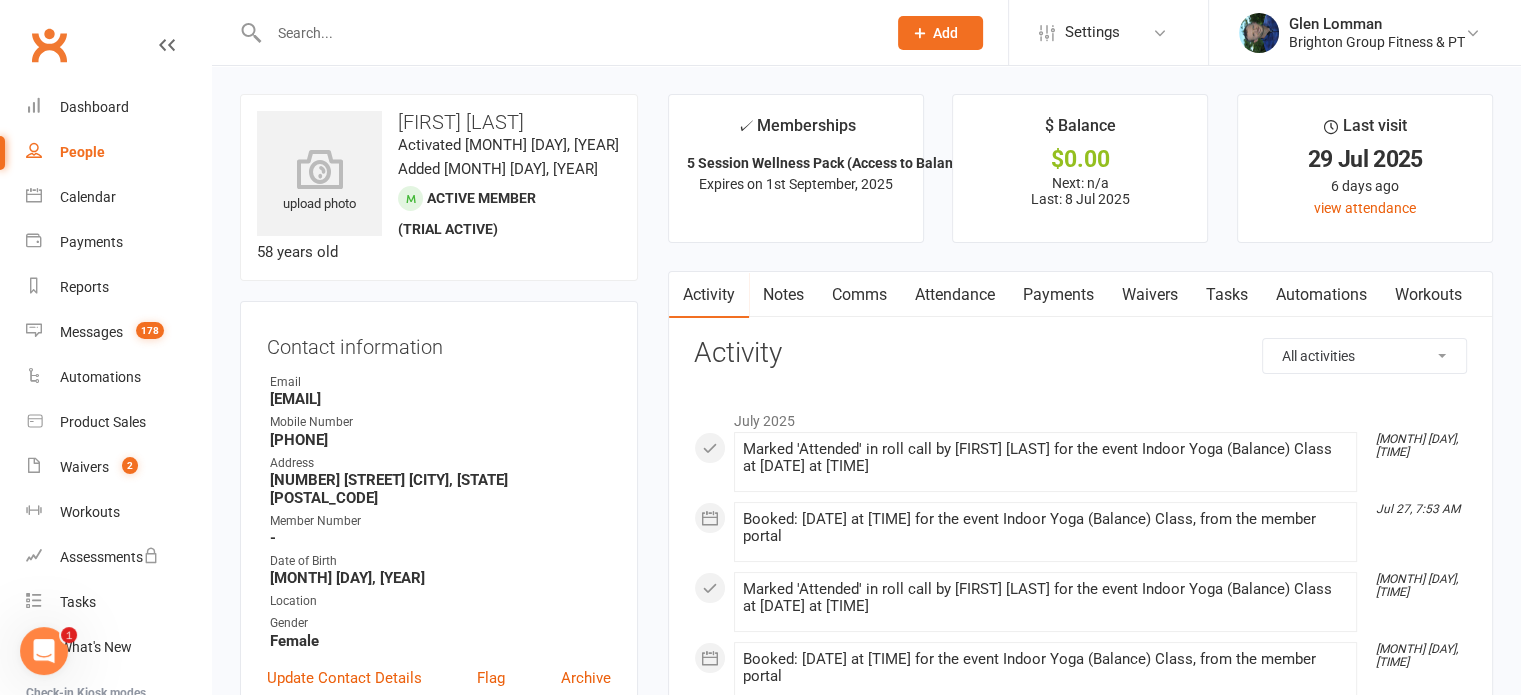 click on "Attendance" at bounding box center [955, 295] 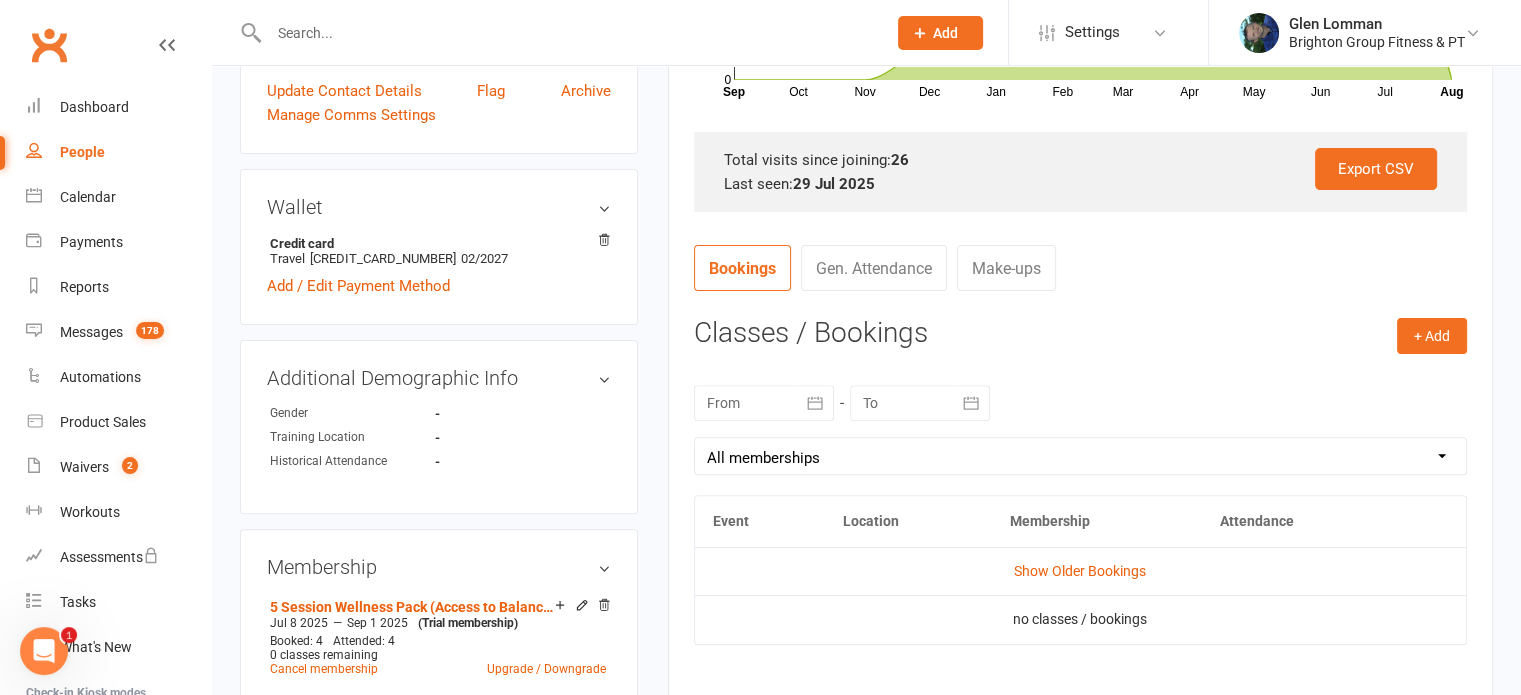 scroll, scrollTop: 588, scrollLeft: 0, axis: vertical 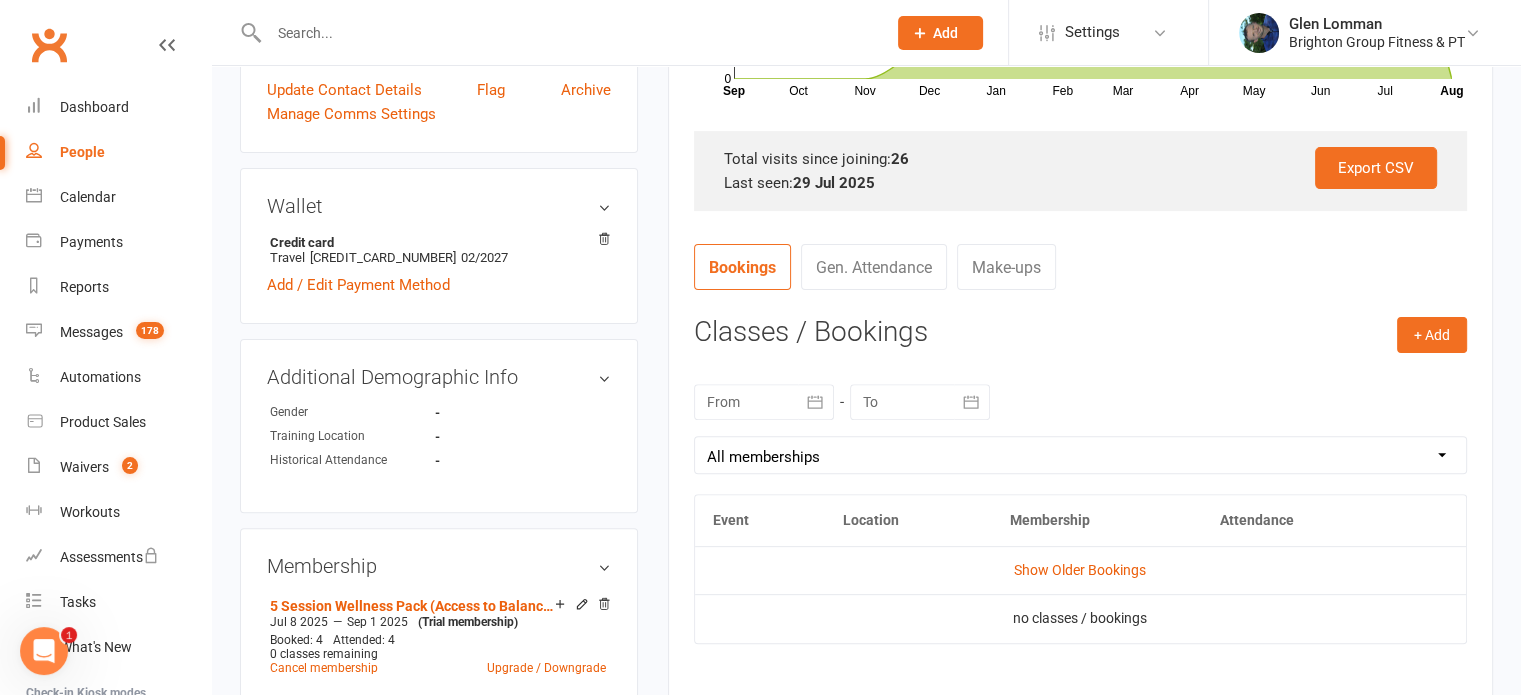 click at bounding box center (764, 402) 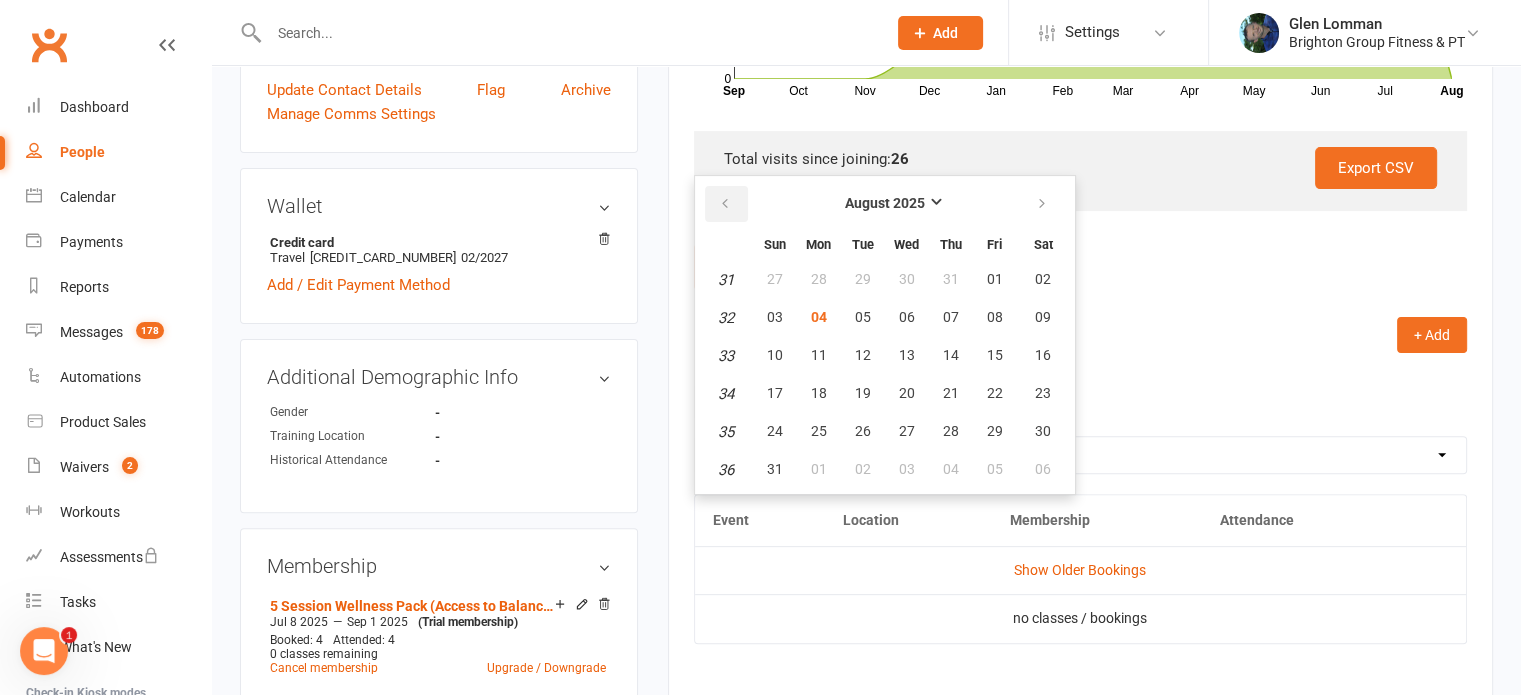 click at bounding box center (725, 204) 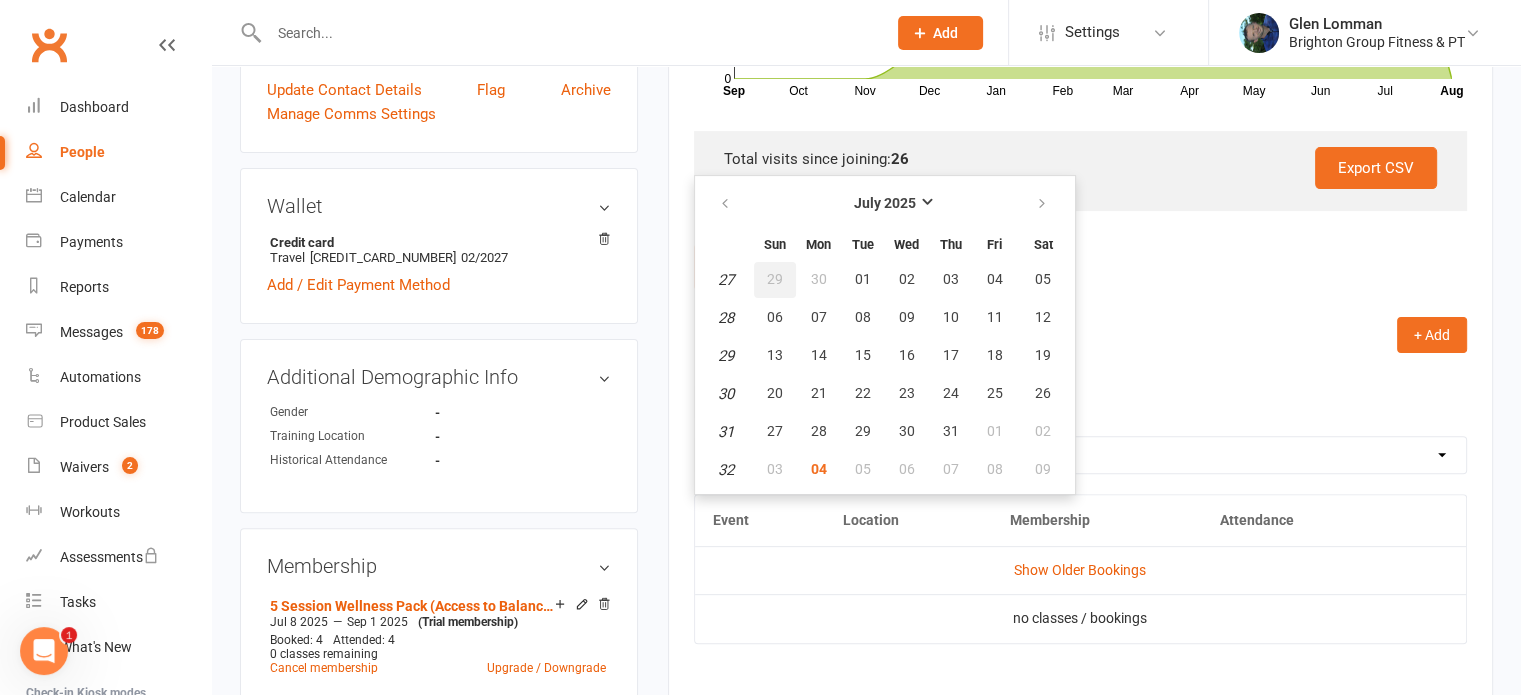 click on "29" at bounding box center [775, 279] 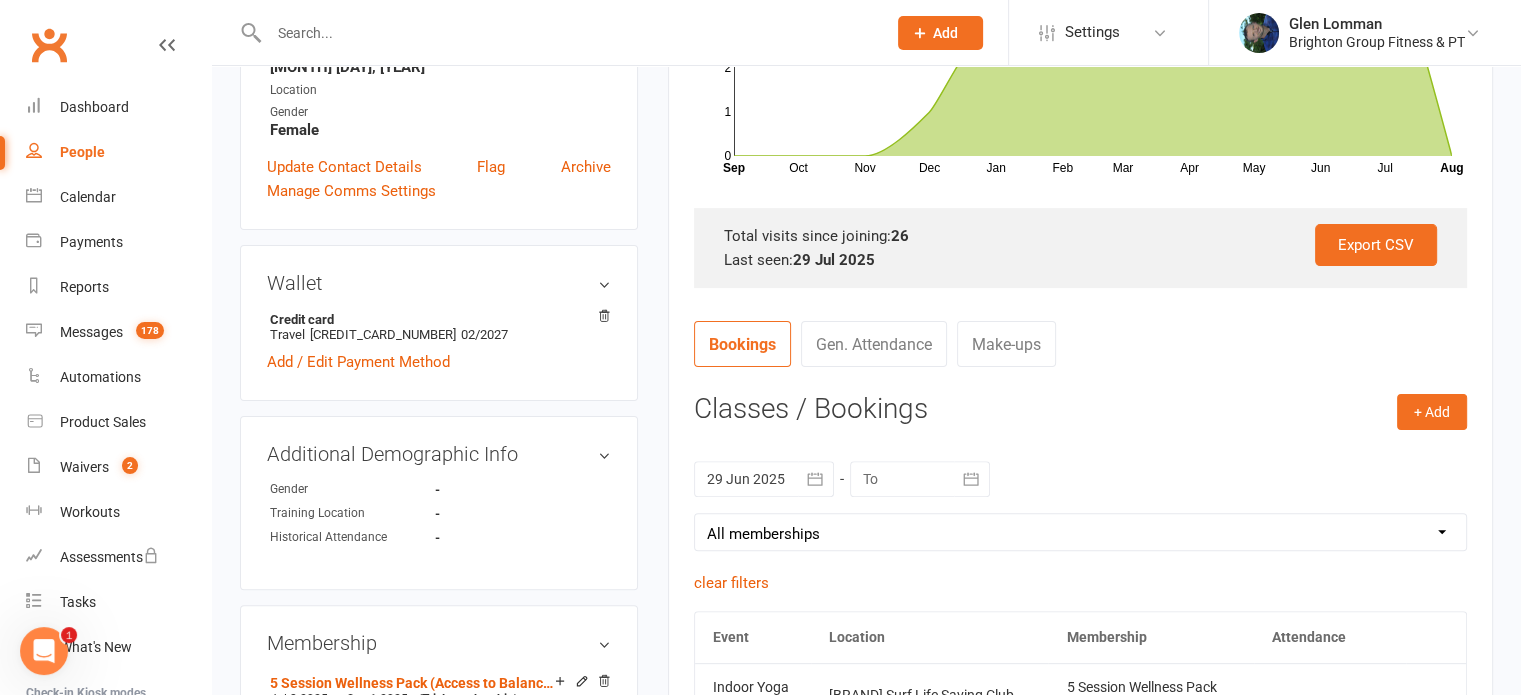 scroll, scrollTop: 0, scrollLeft: 0, axis: both 